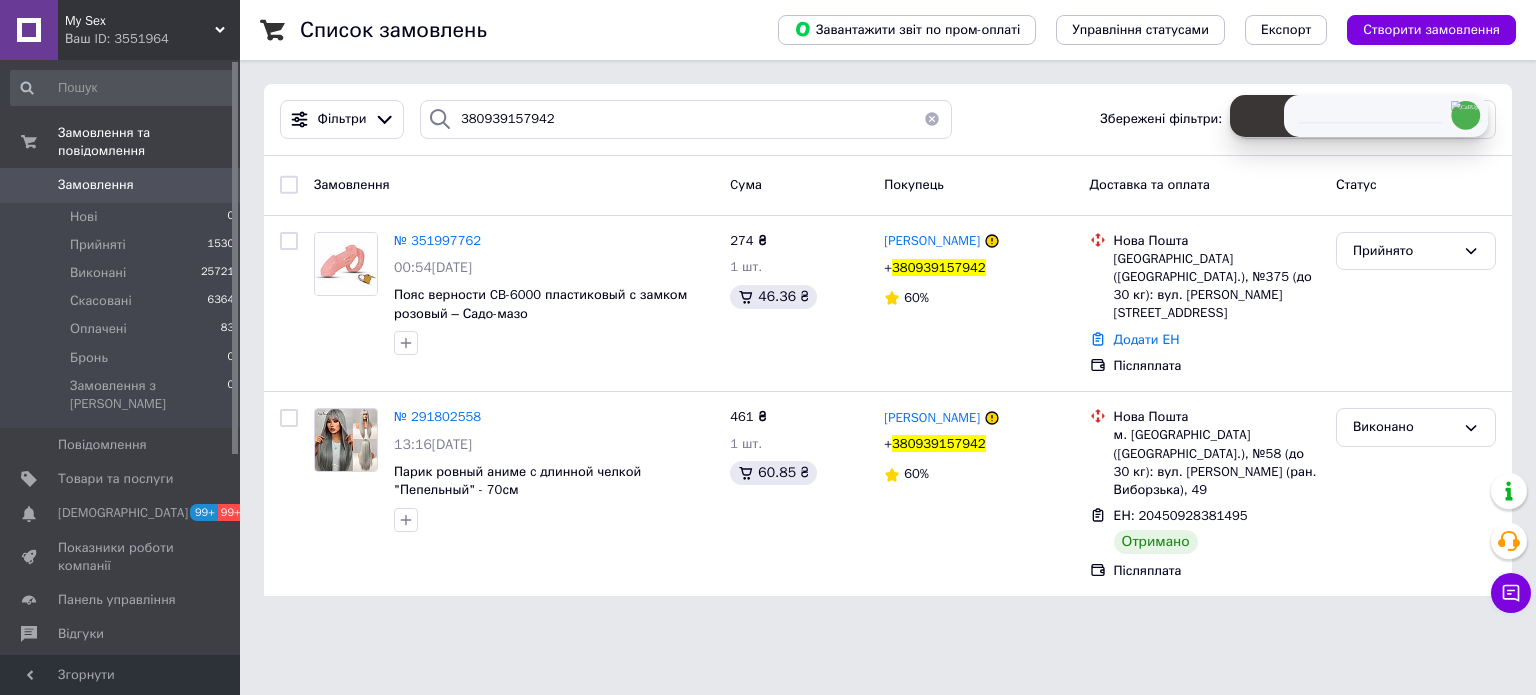 scroll, scrollTop: 0, scrollLeft: 0, axis: both 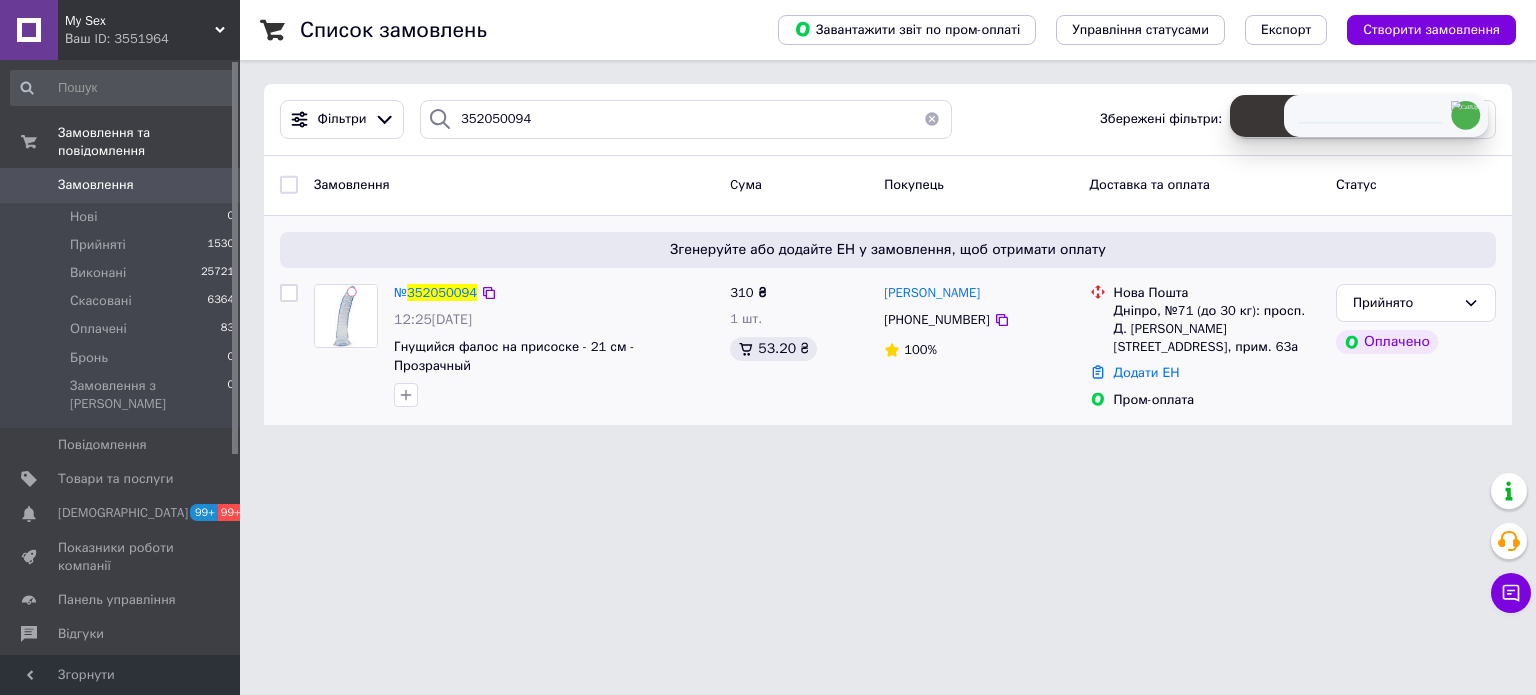 click on "[PHONE_NUMBER]" at bounding box center [936, 319] 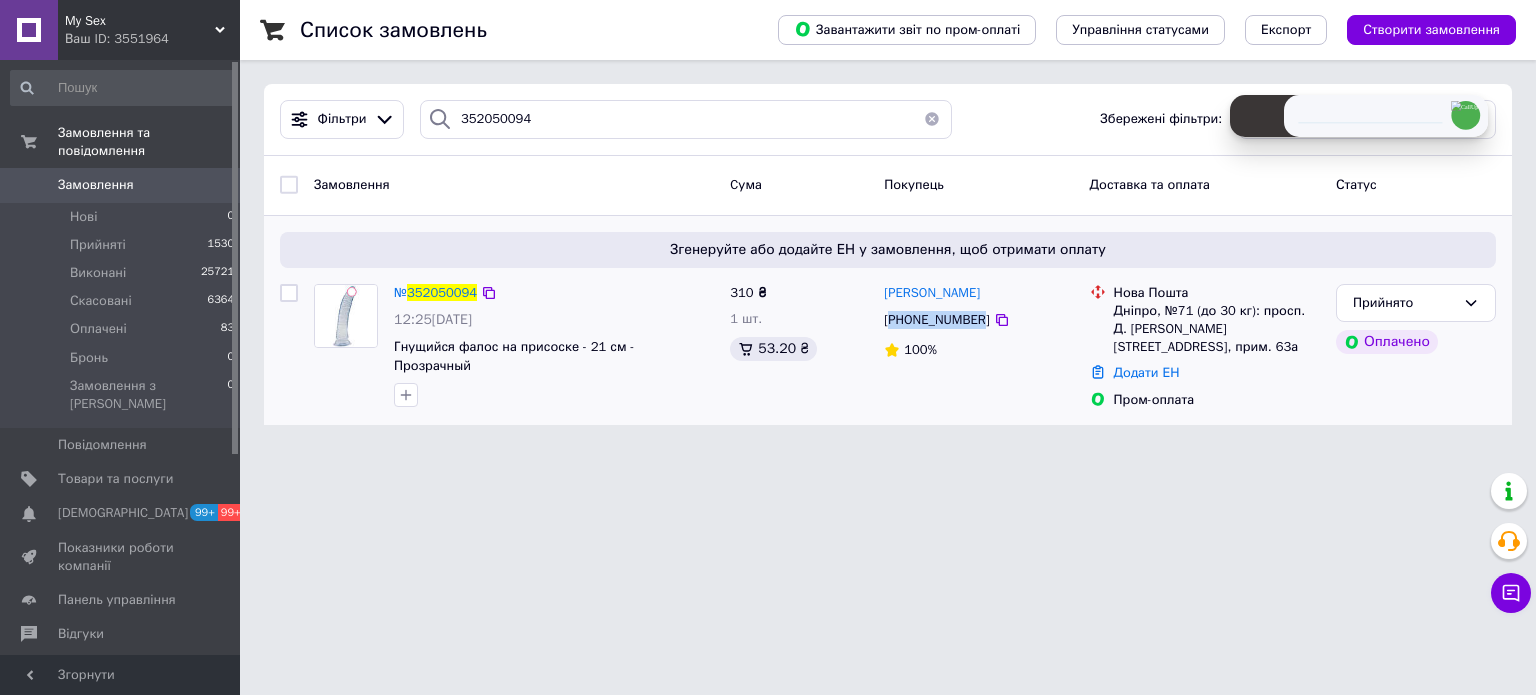 click on "[PHONE_NUMBER]" at bounding box center [936, 319] 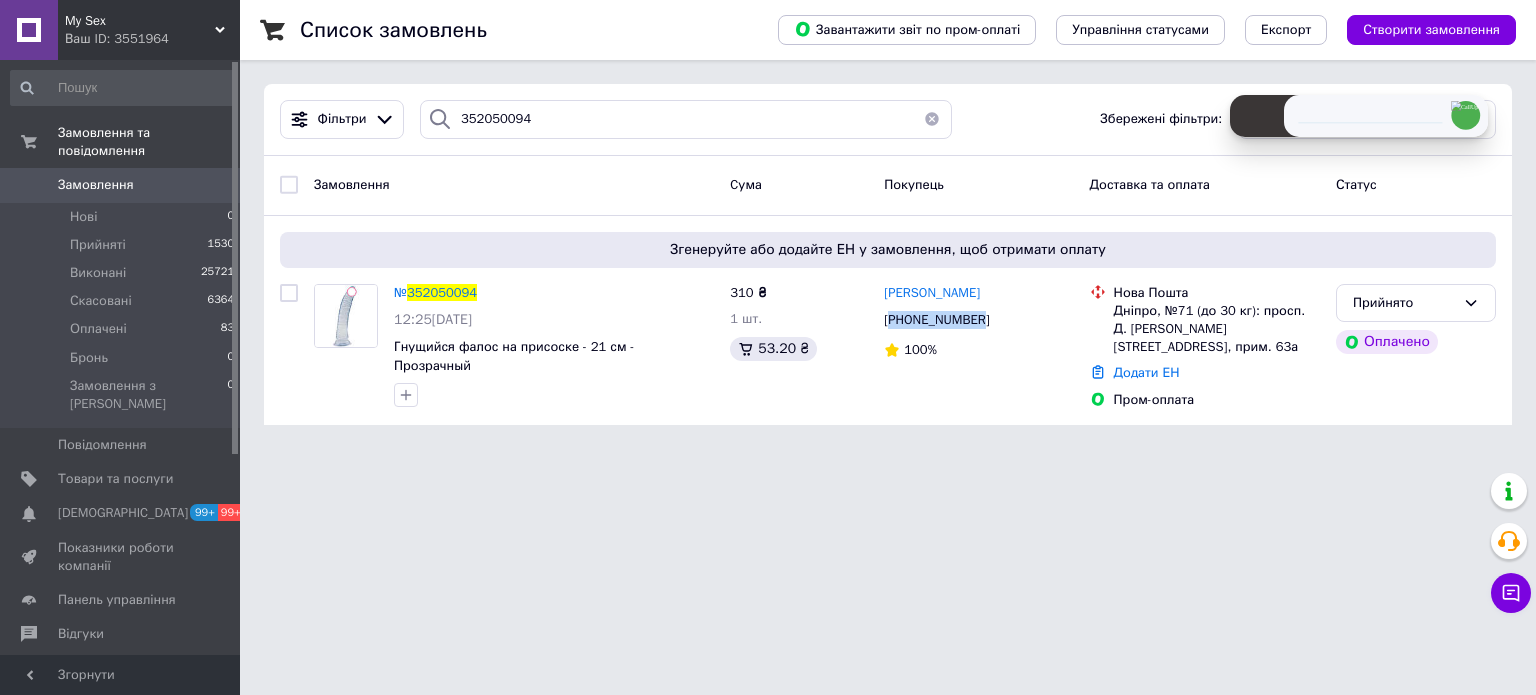 copy on "380688833974" 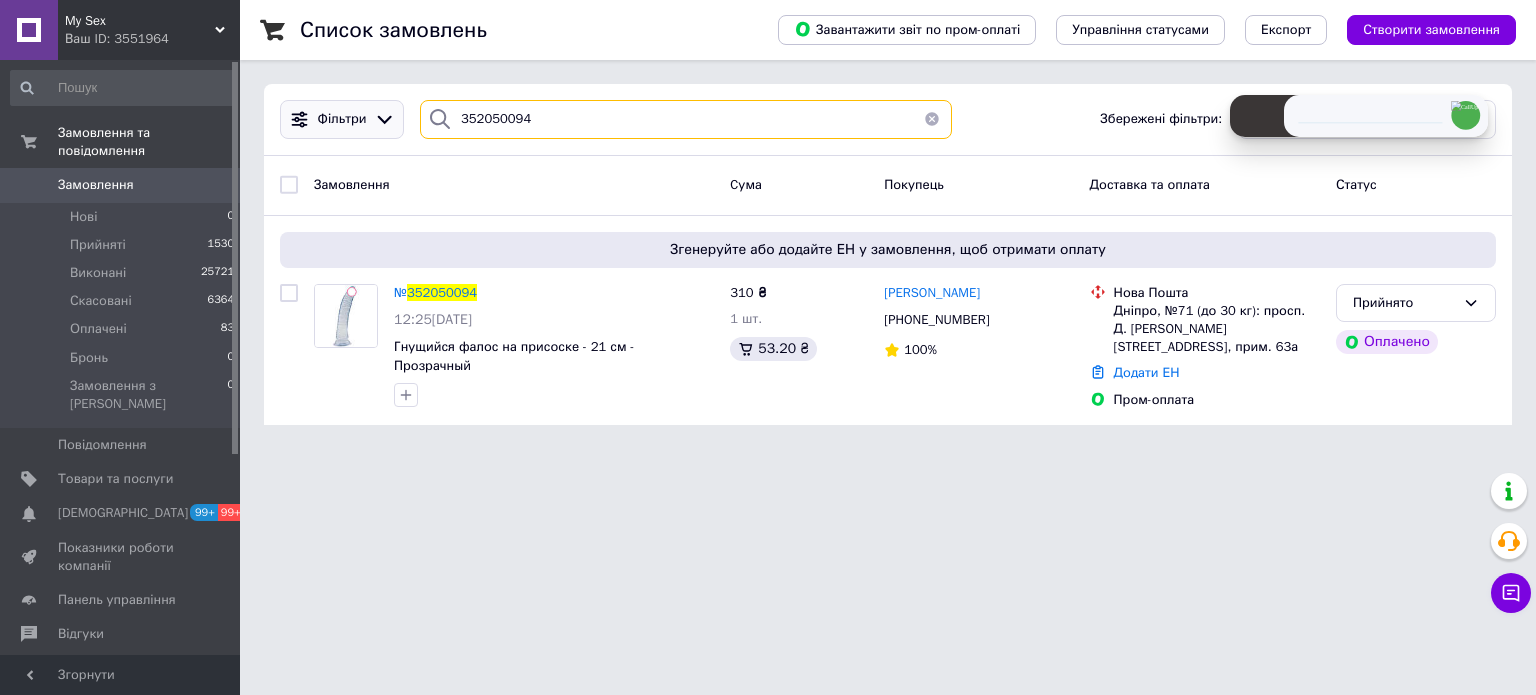 drag, startPoint x: 564, startPoint y: 121, endPoint x: 368, endPoint y: 119, distance: 196.01021 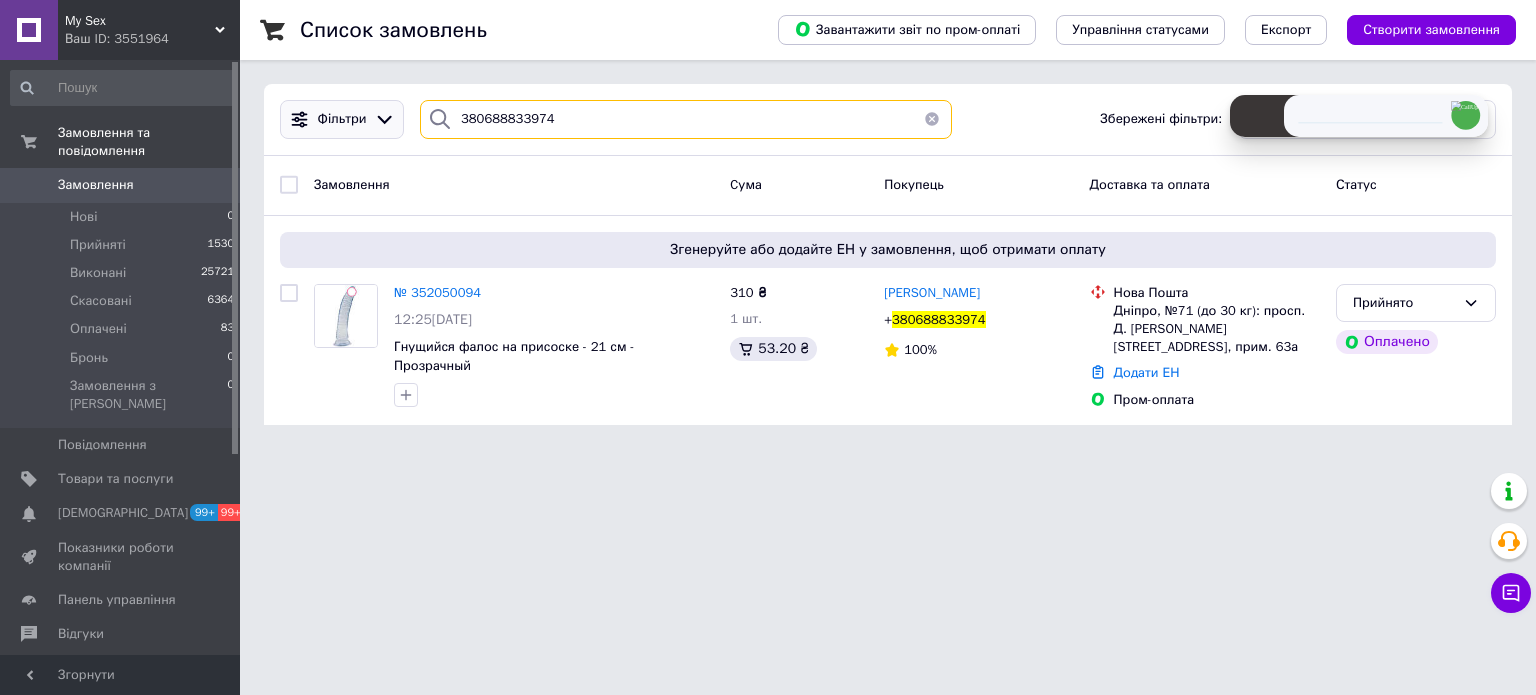 drag, startPoint x: 546, startPoint y: 117, endPoint x: 382, endPoint y: 119, distance: 164.01219 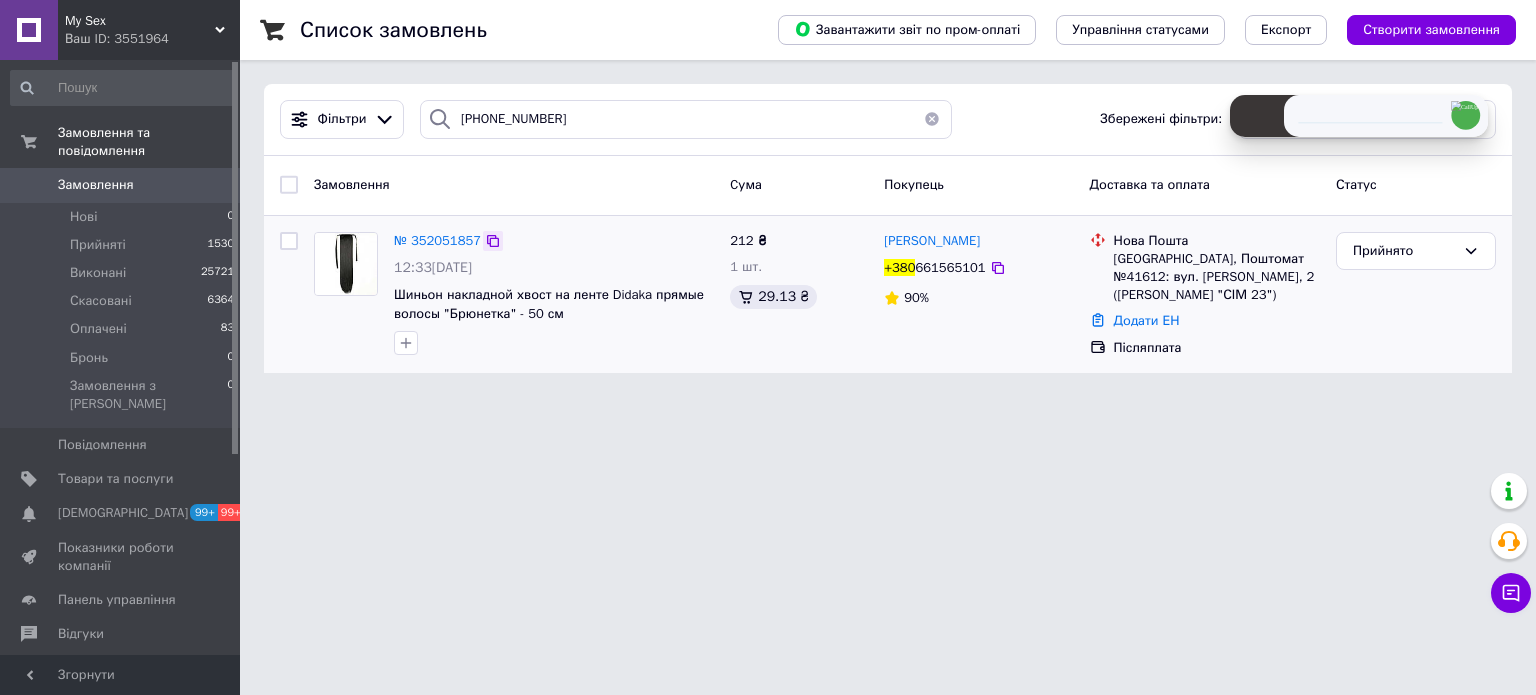 click 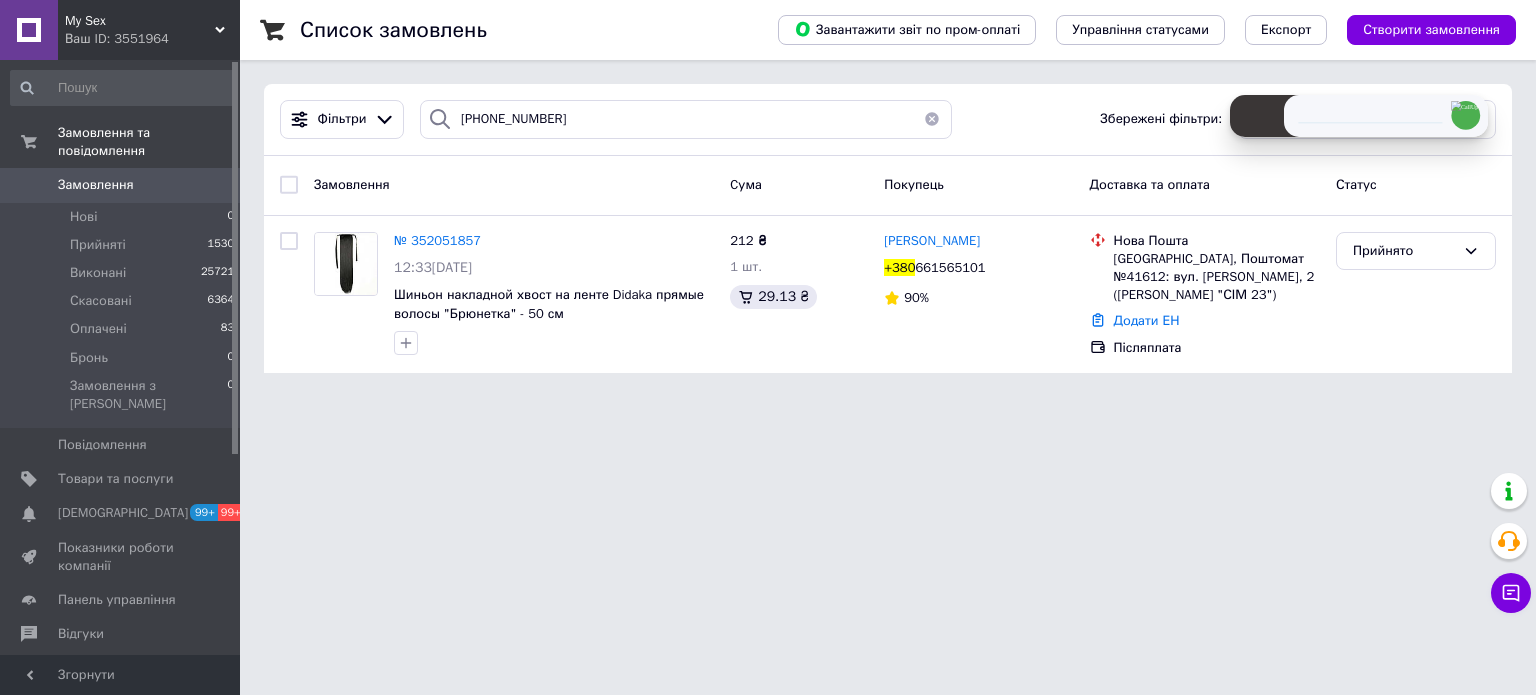 drag, startPoint x: 447, startPoint y: 233, endPoint x: 454, endPoint y: 195, distance: 38.63936 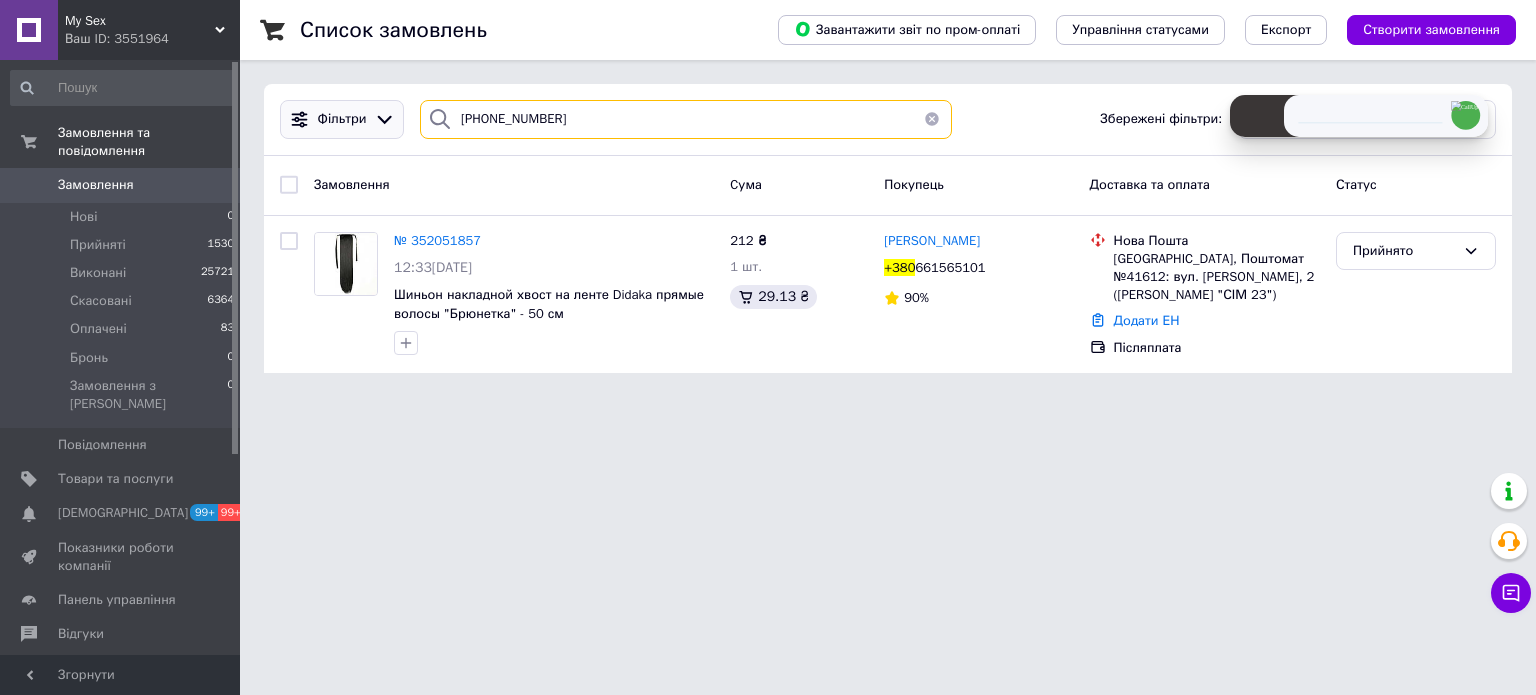 drag, startPoint x: 580, startPoint y: 111, endPoint x: 379, endPoint y: 122, distance: 201.30077 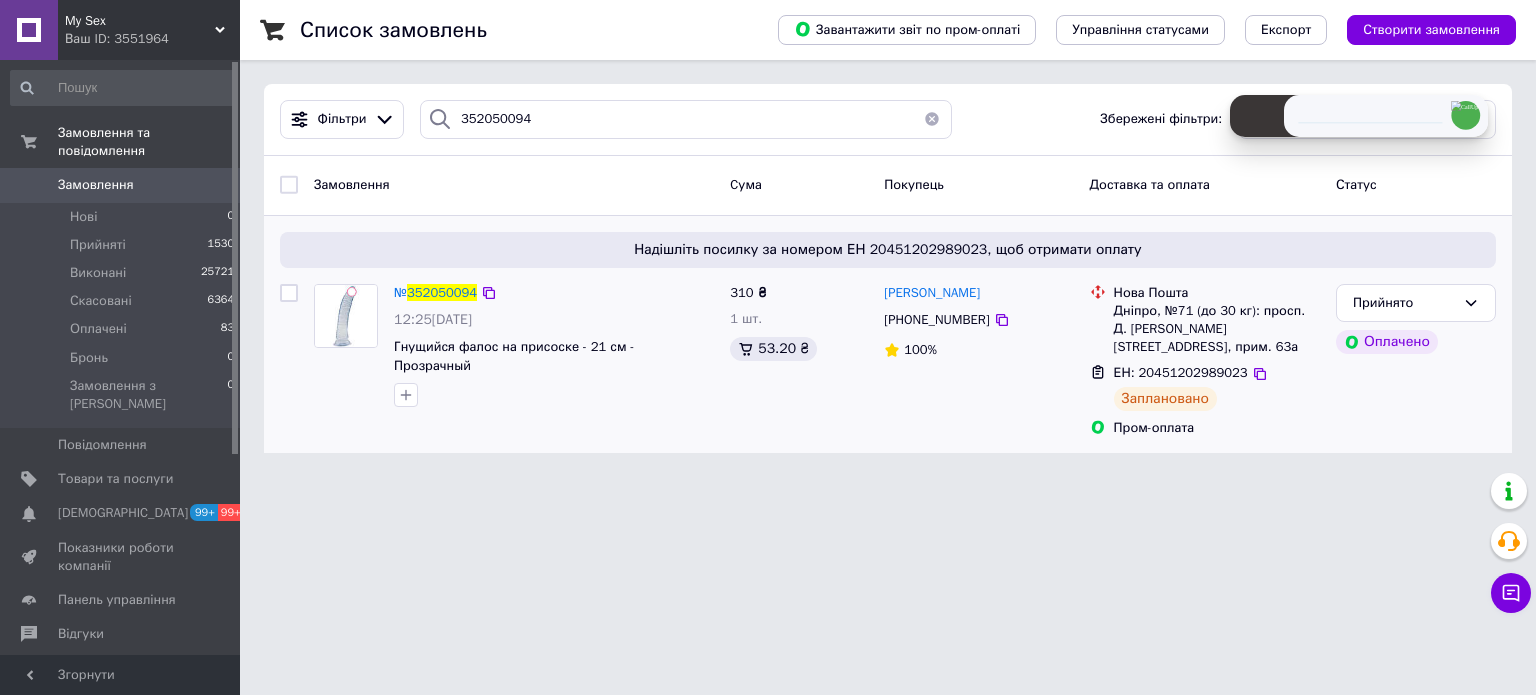 click on "[PHONE_NUMBER]" at bounding box center (936, 319) 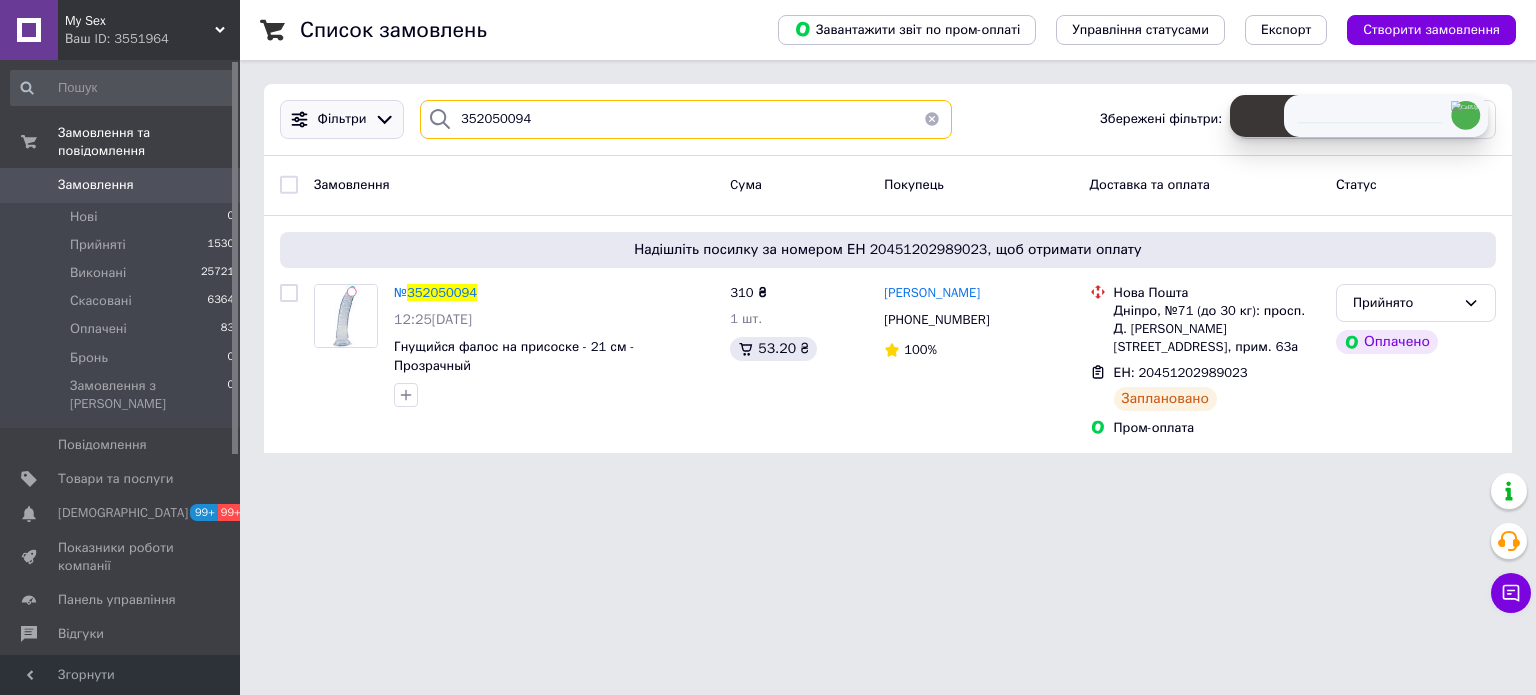drag, startPoint x: 405, startPoint y: 131, endPoint x: 338, endPoint y: 131, distance: 67 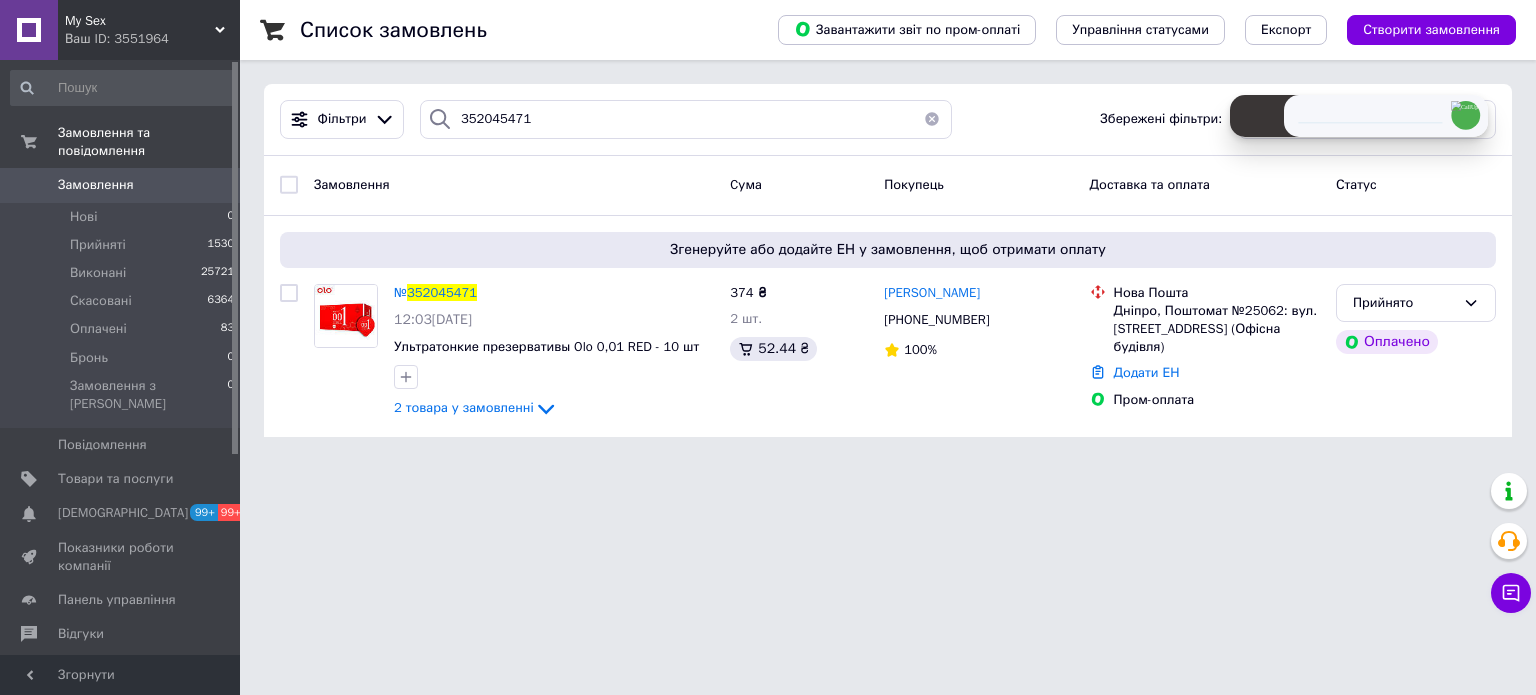 click on "+380664986863" at bounding box center (936, 319) 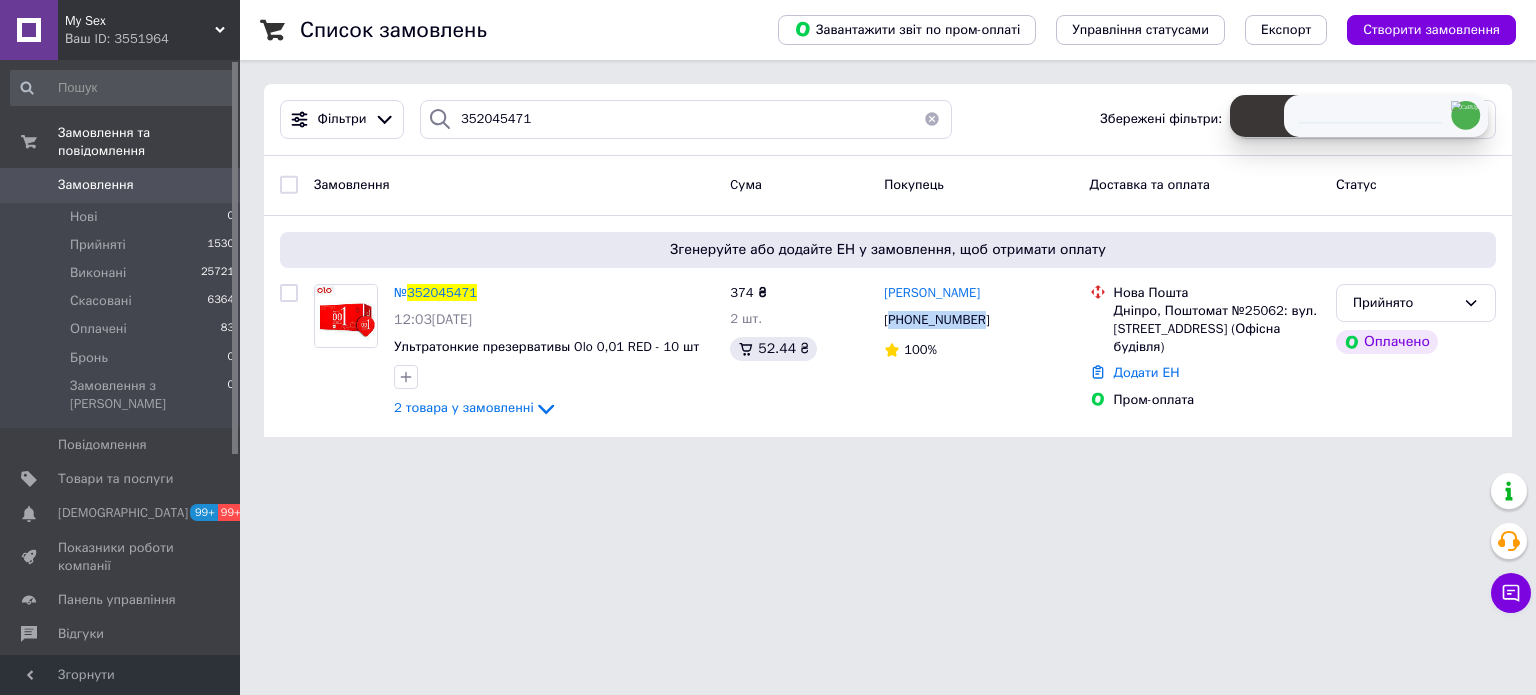 click on "+380664986863" at bounding box center (936, 319) 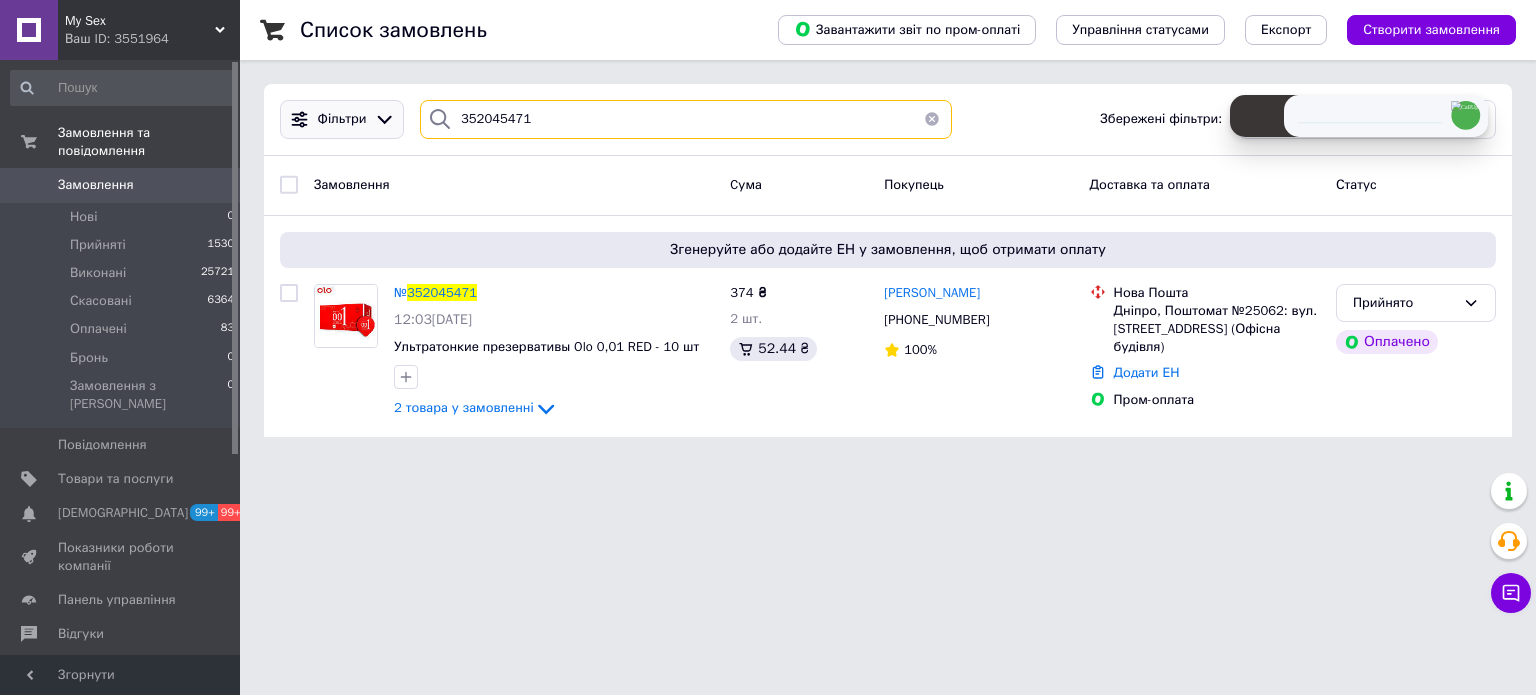 drag, startPoint x: 427, startPoint y: 113, endPoint x: 345, endPoint y: 114, distance: 82.006096 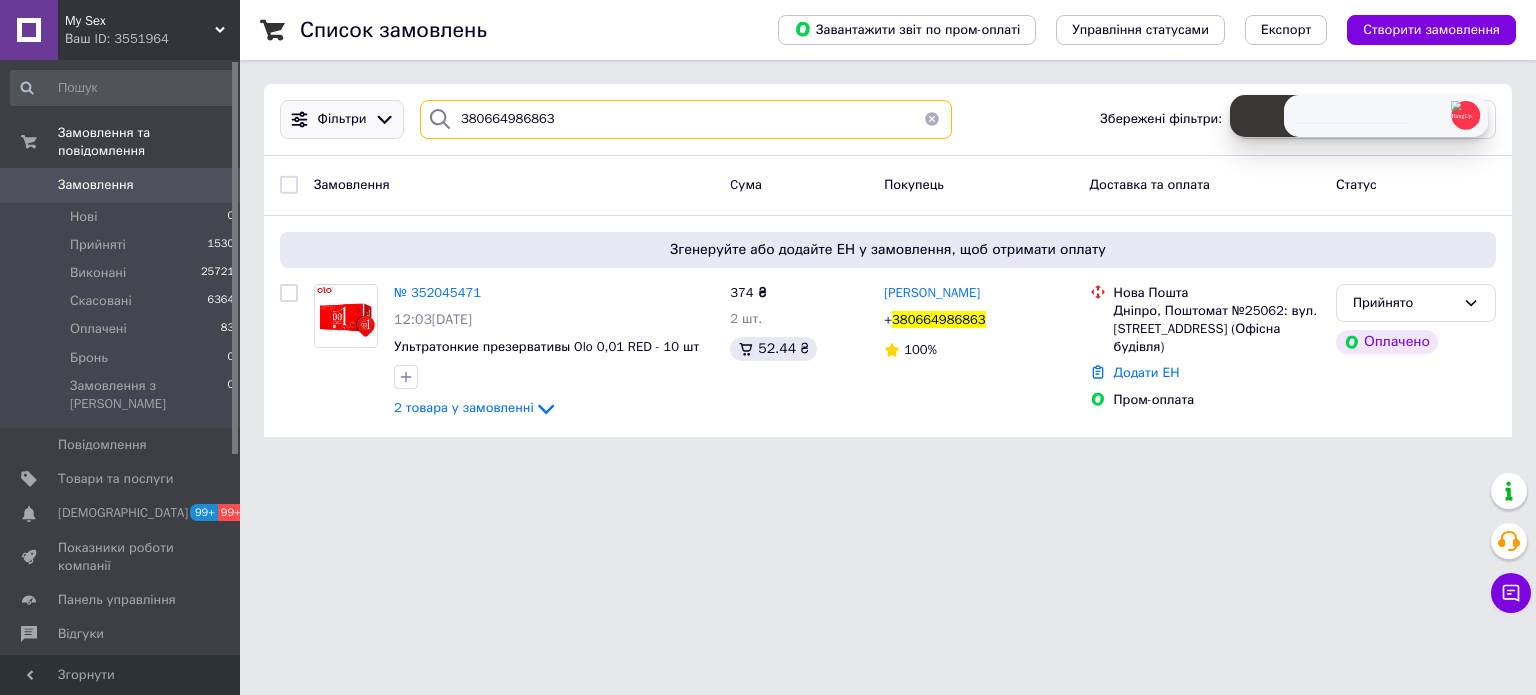 drag, startPoint x: 556, startPoint y: 124, endPoint x: 399, endPoint y: 123, distance: 157.00319 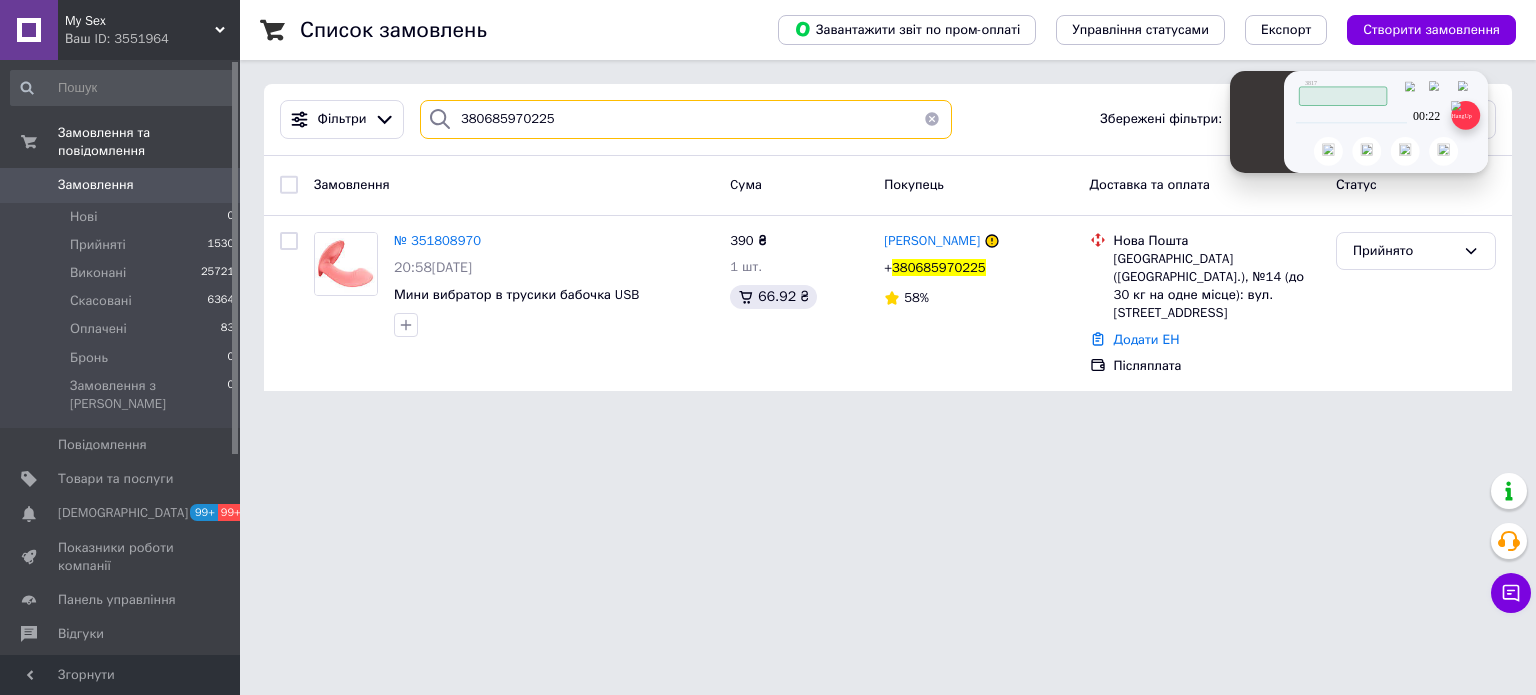 type on "380685970225" 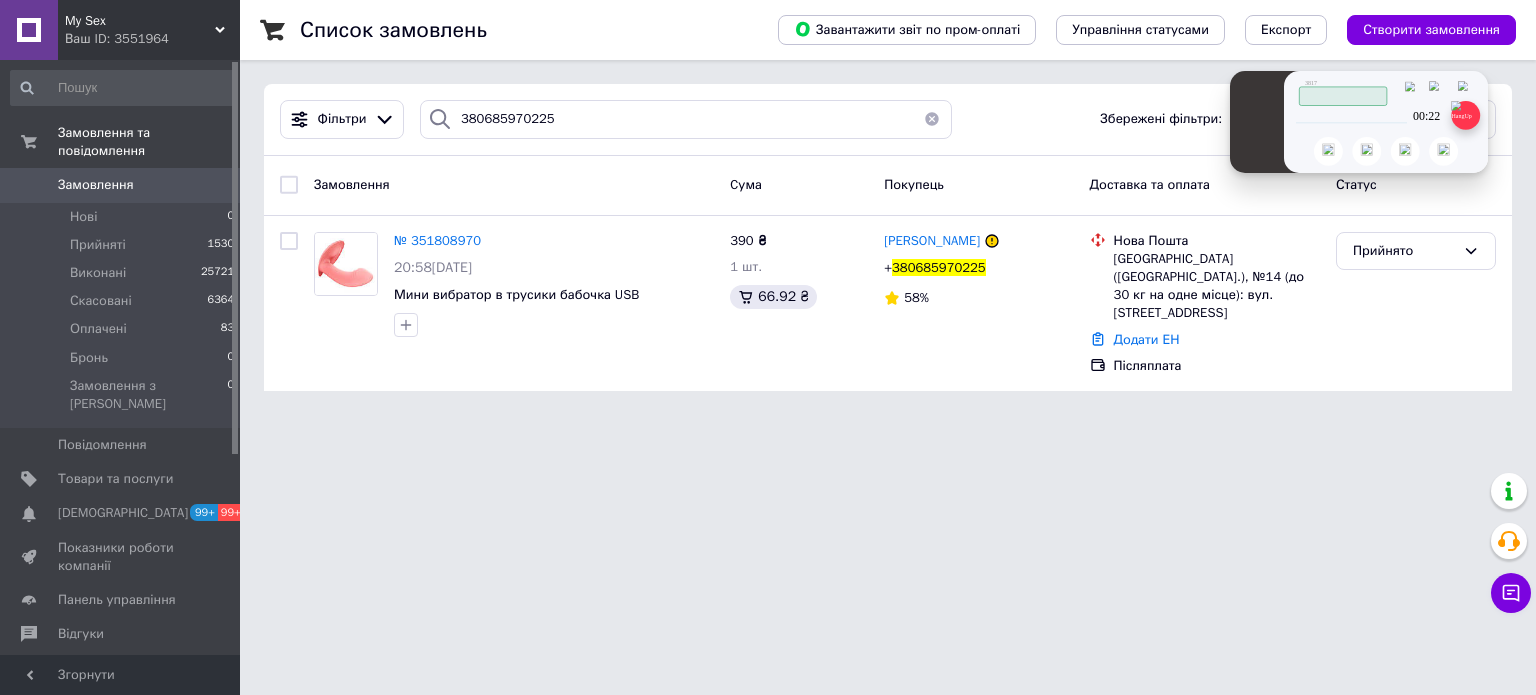 click at bounding box center (1465, 115) 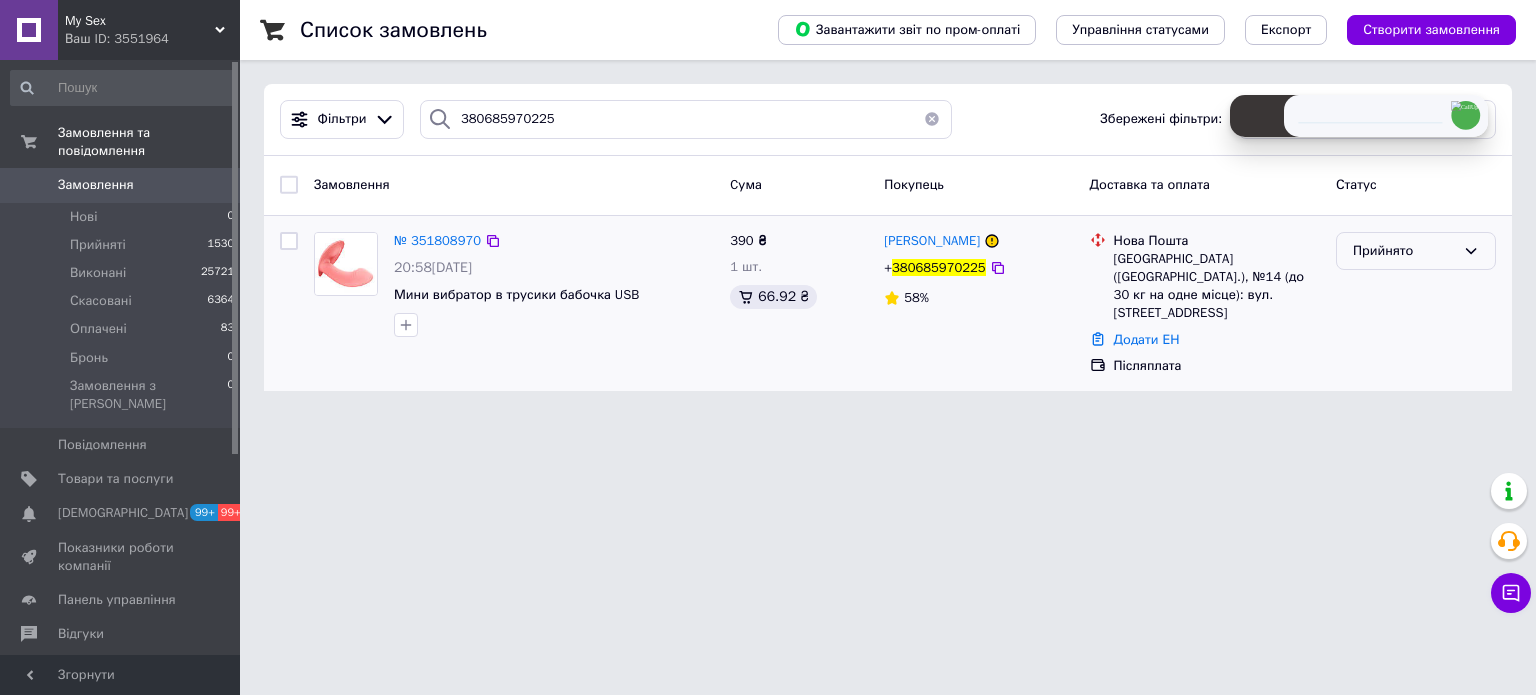 drag, startPoint x: 1400, startPoint y: 248, endPoint x: 1397, endPoint y: 263, distance: 15.297058 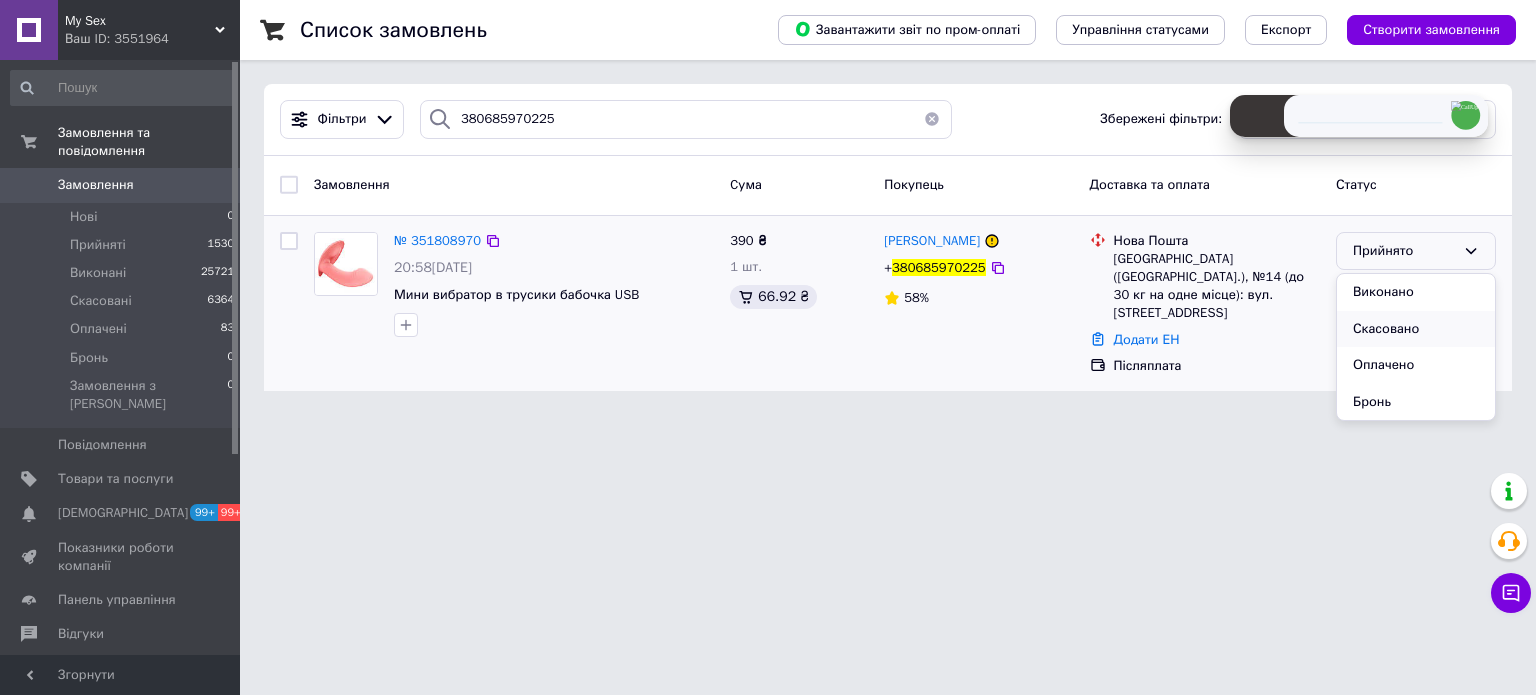 click on "Скасовано" at bounding box center (1416, 329) 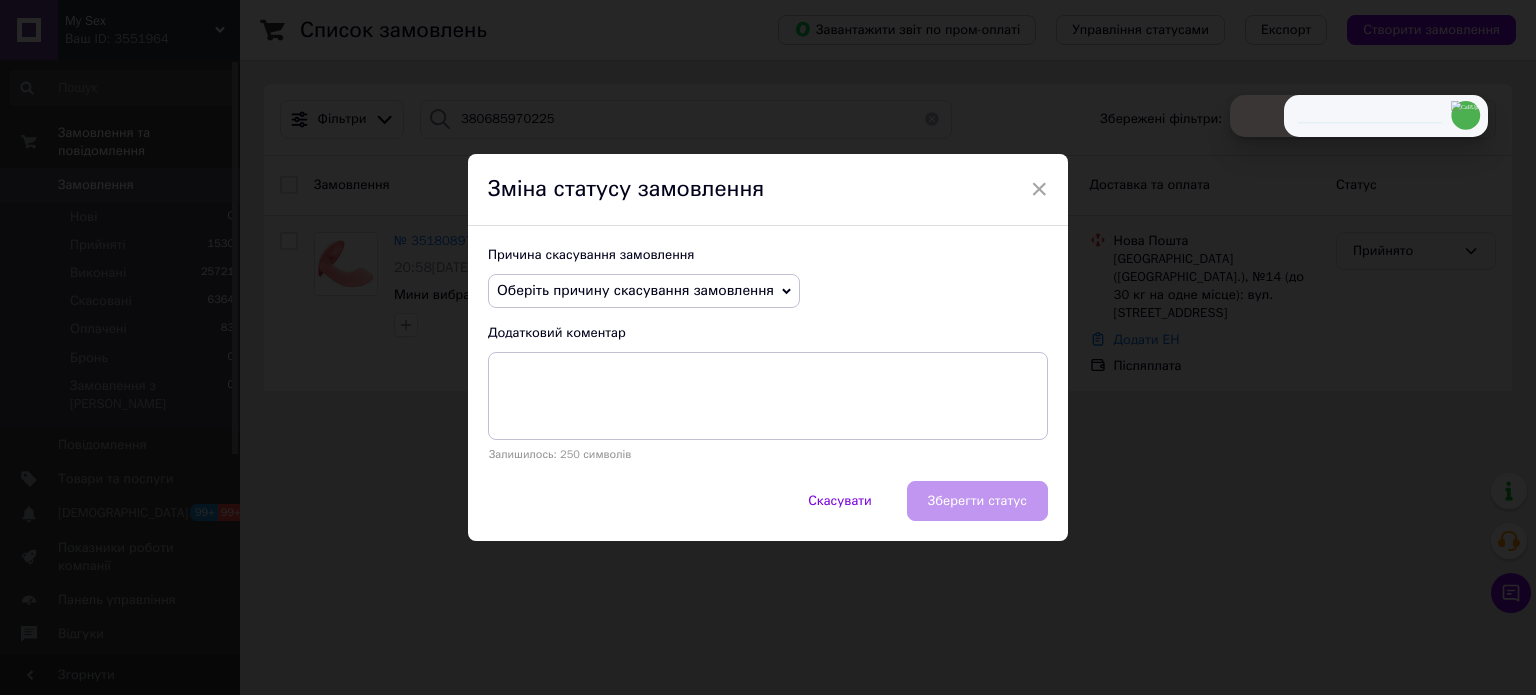 click on "Оберіть причину скасування замовлення" at bounding box center [635, 290] 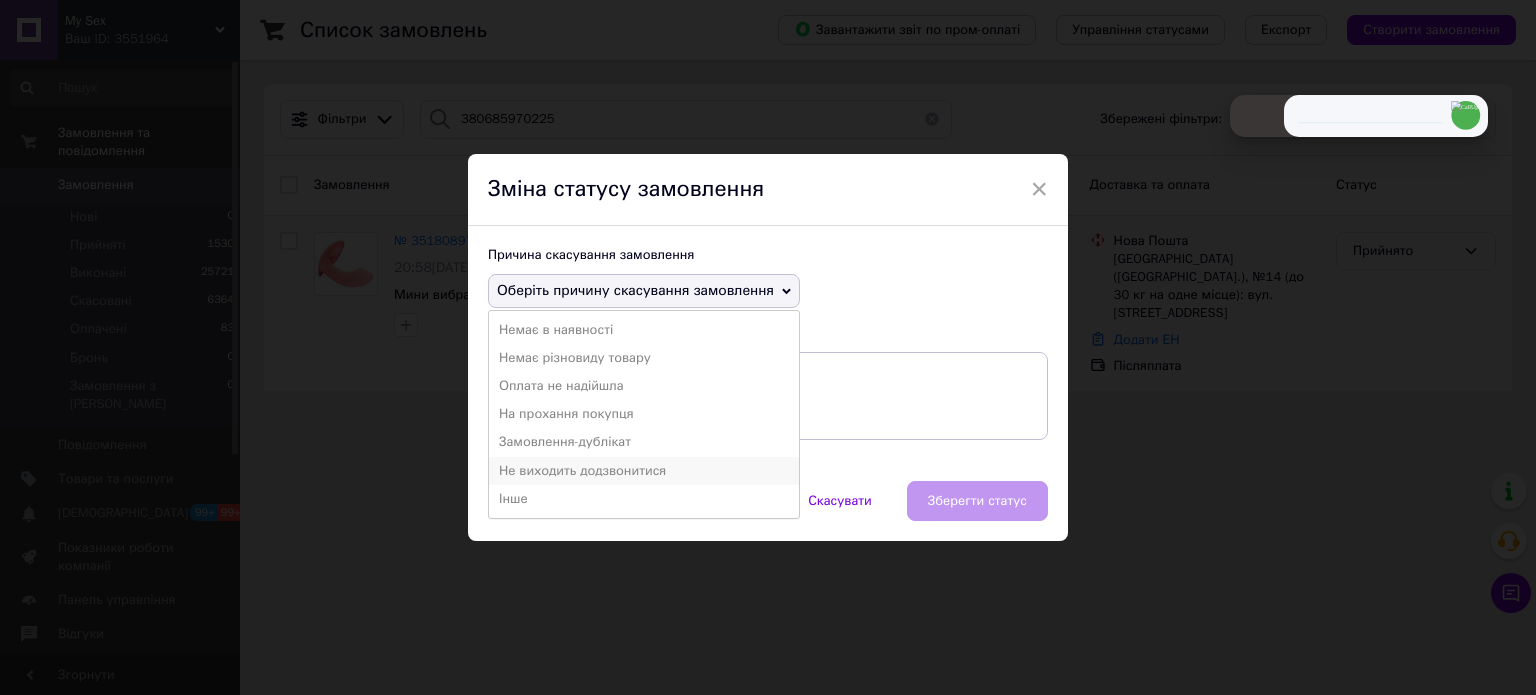click on "Не виходить додзвонитися" at bounding box center (644, 471) 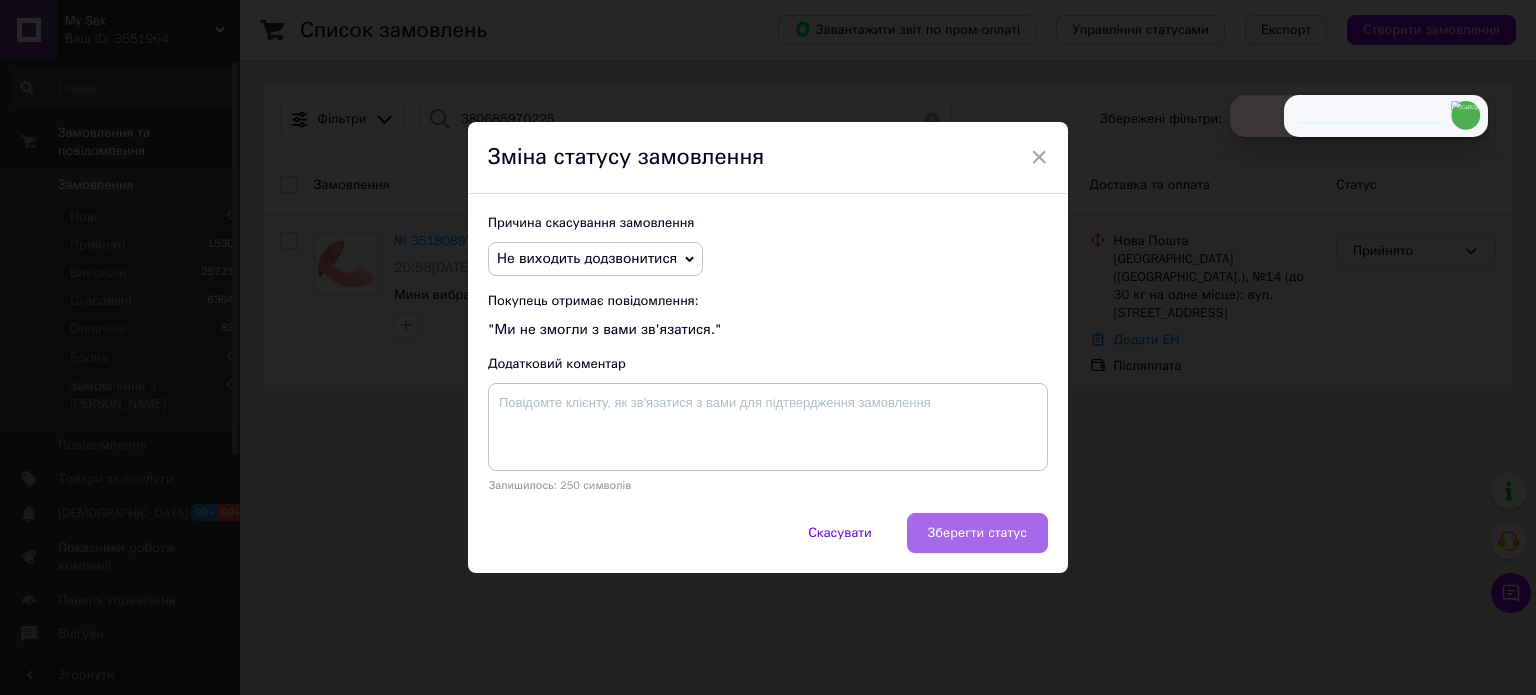 click on "Зберегти статус" at bounding box center [977, 533] 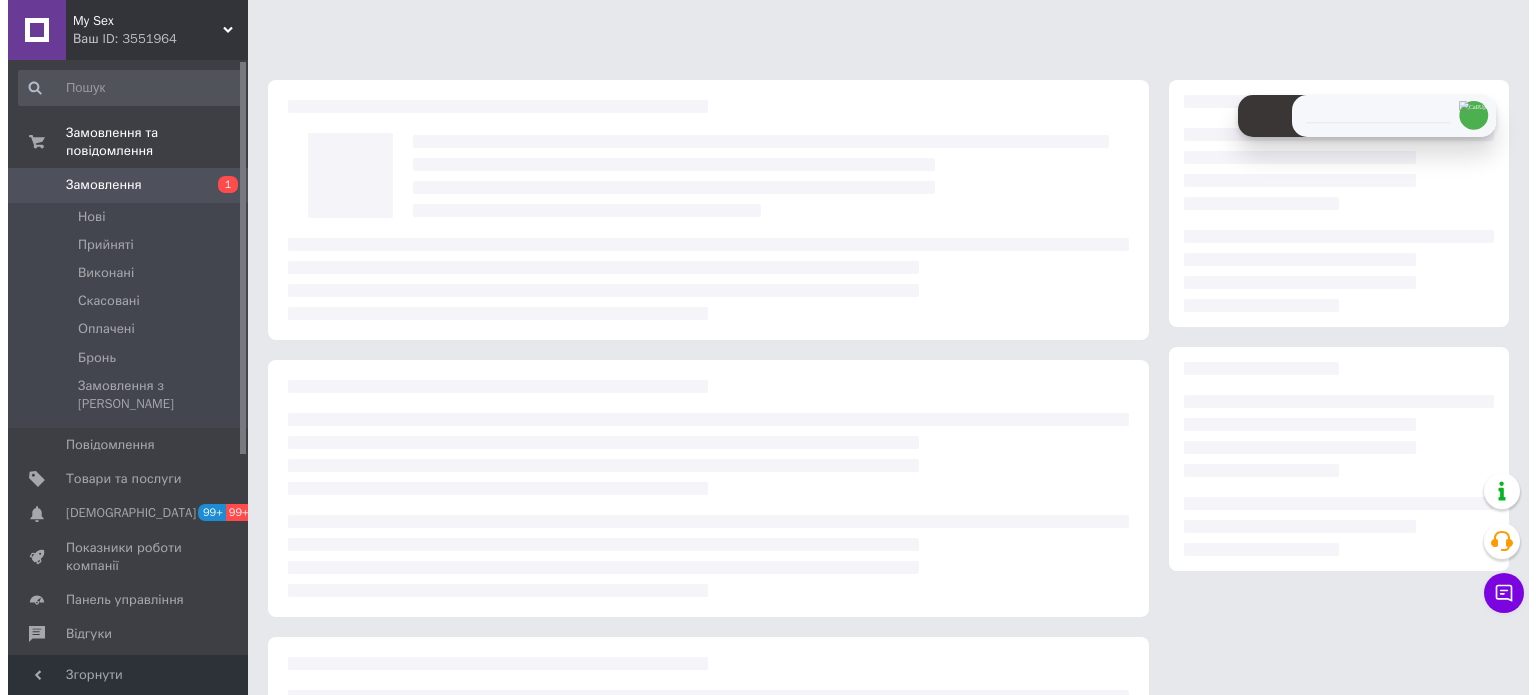 scroll, scrollTop: 0, scrollLeft: 0, axis: both 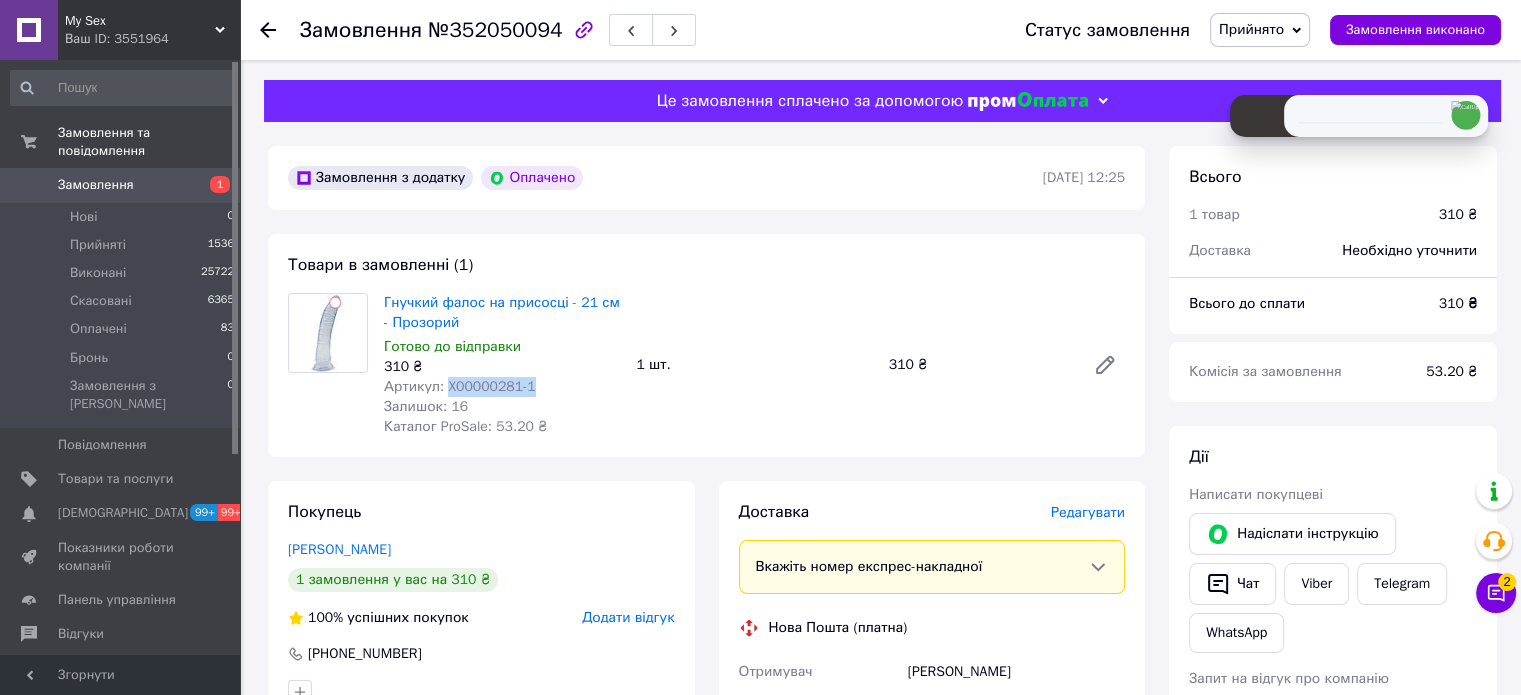 drag, startPoint x: 525, startPoint y: 383, endPoint x: 480, endPoint y: 372, distance: 46.32494 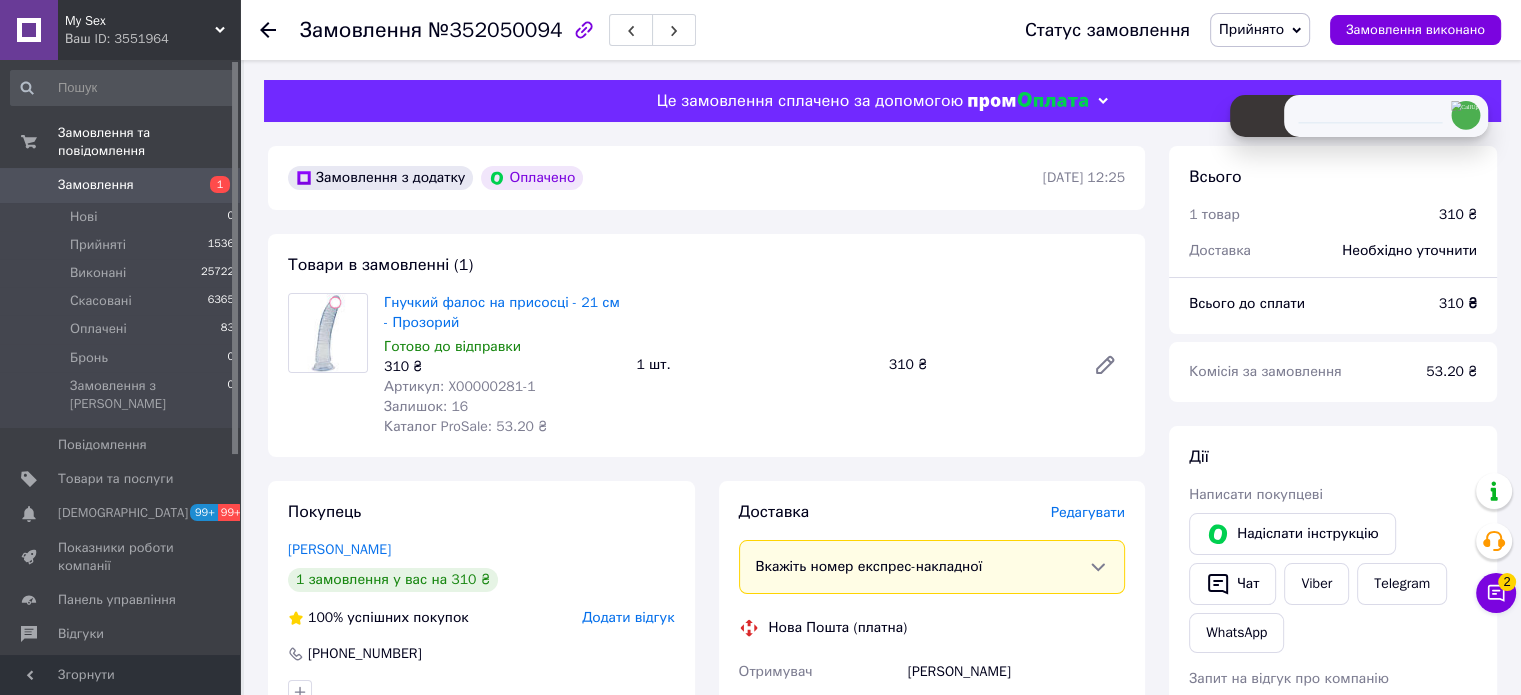 click on "Редагувати" at bounding box center (1088, 512) 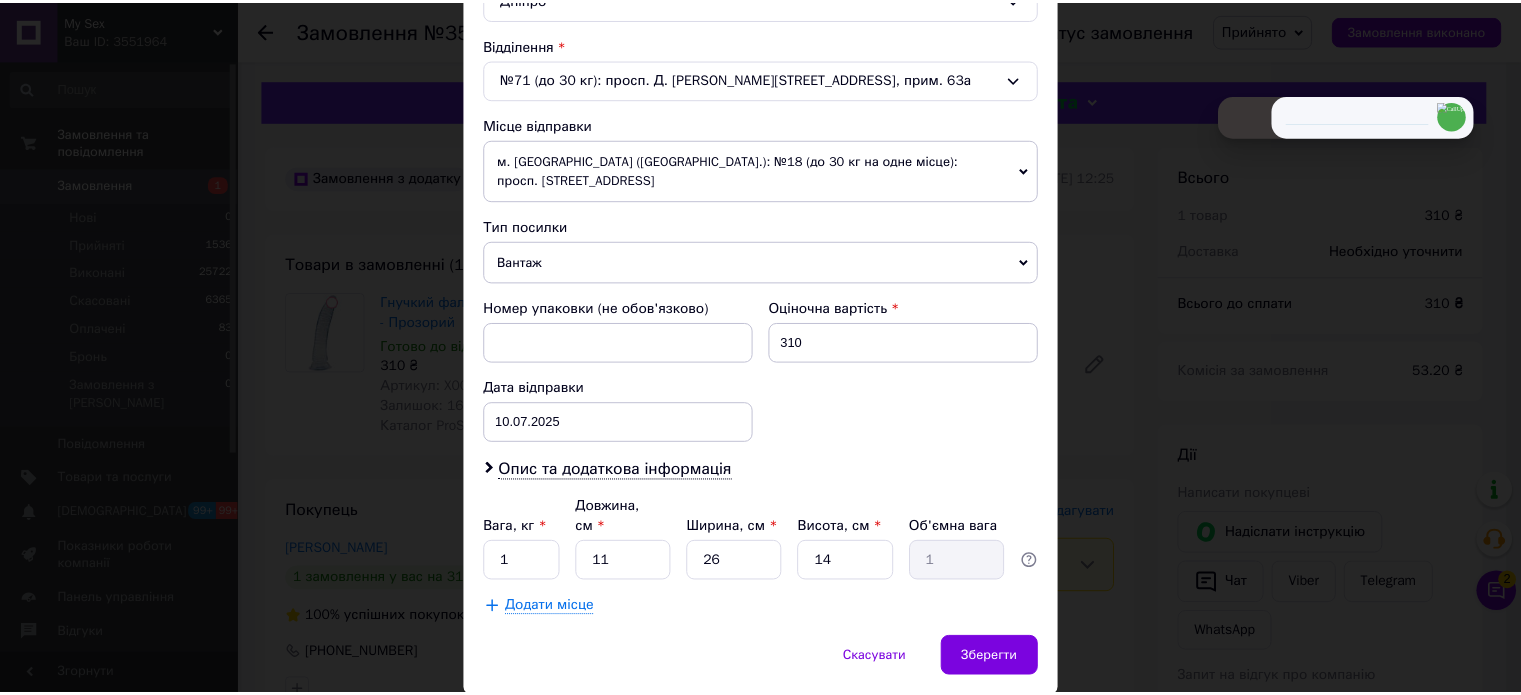scroll, scrollTop: 647, scrollLeft: 0, axis: vertical 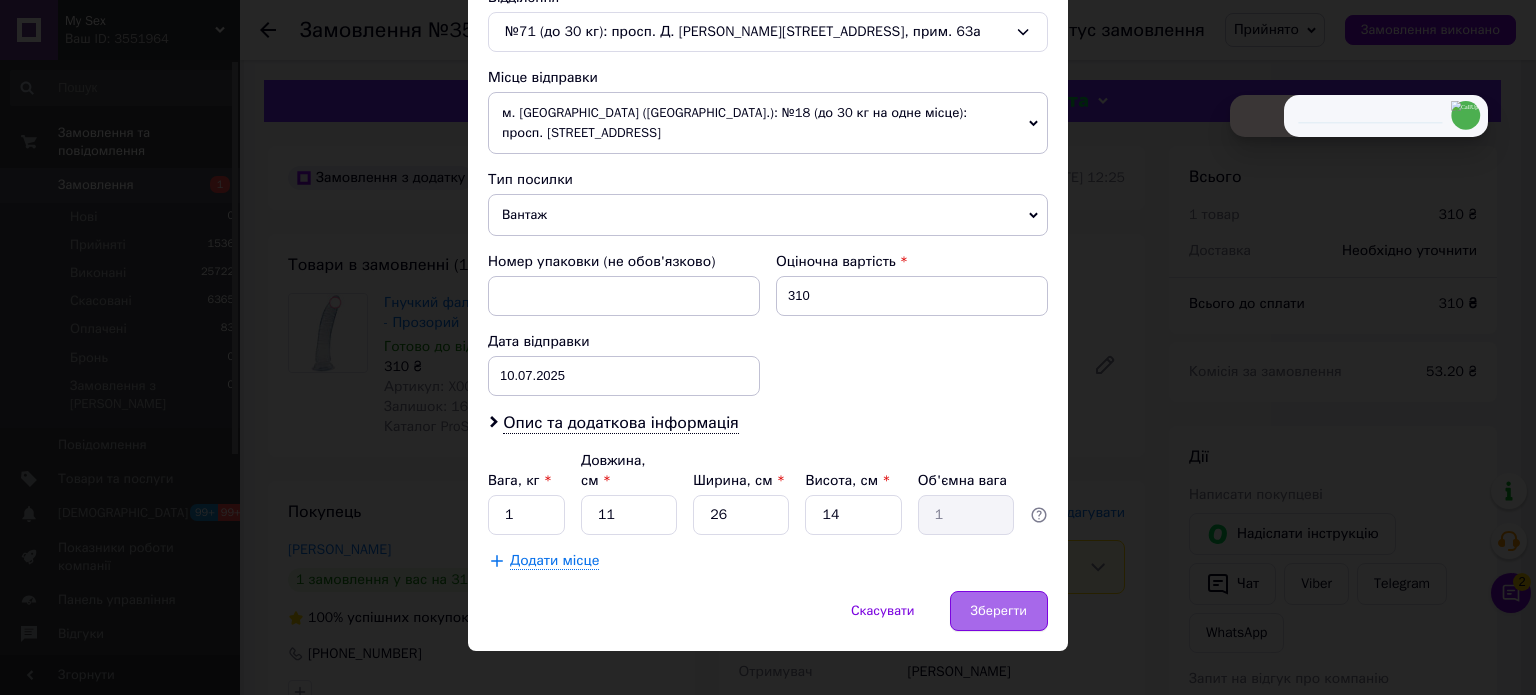 click on "Зберегти" at bounding box center [999, 611] 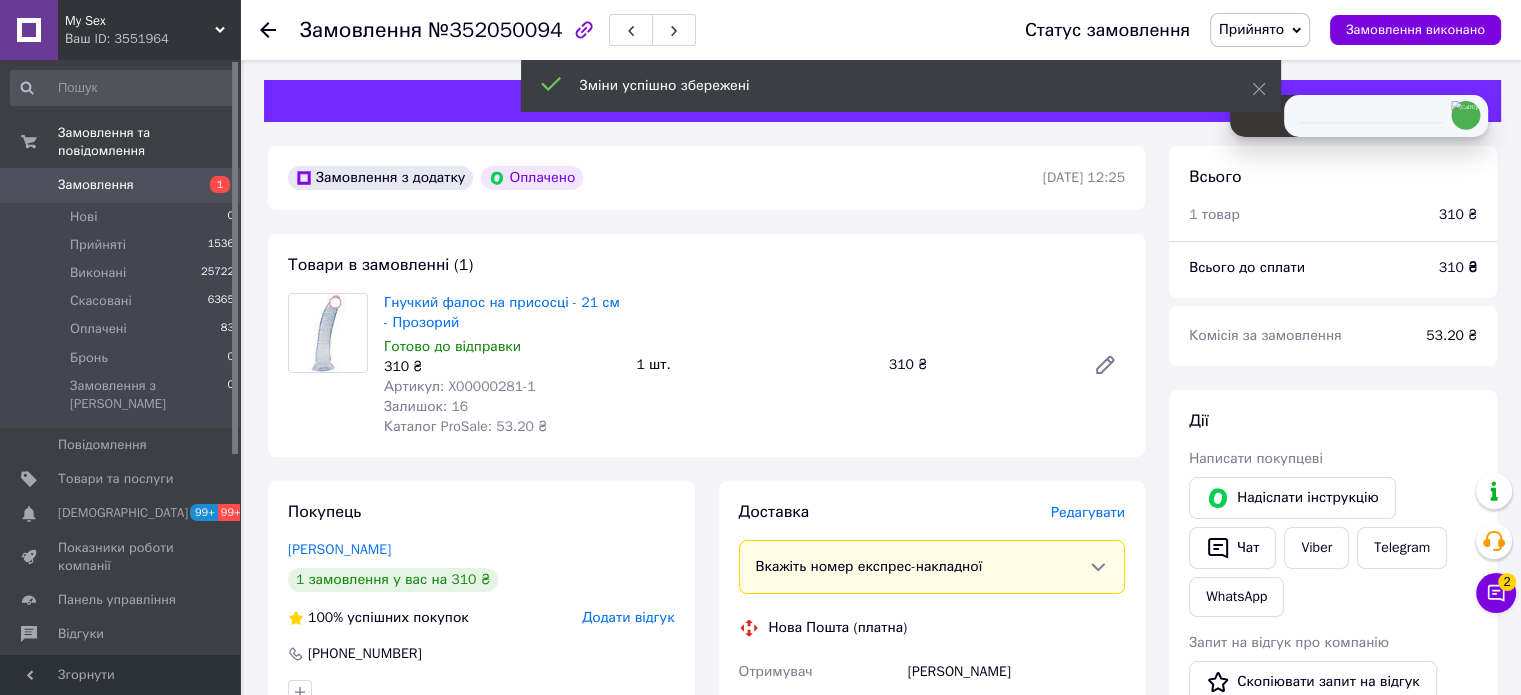 scroll, scrollTop: 500, scrollLeft: 0, axis: vertical 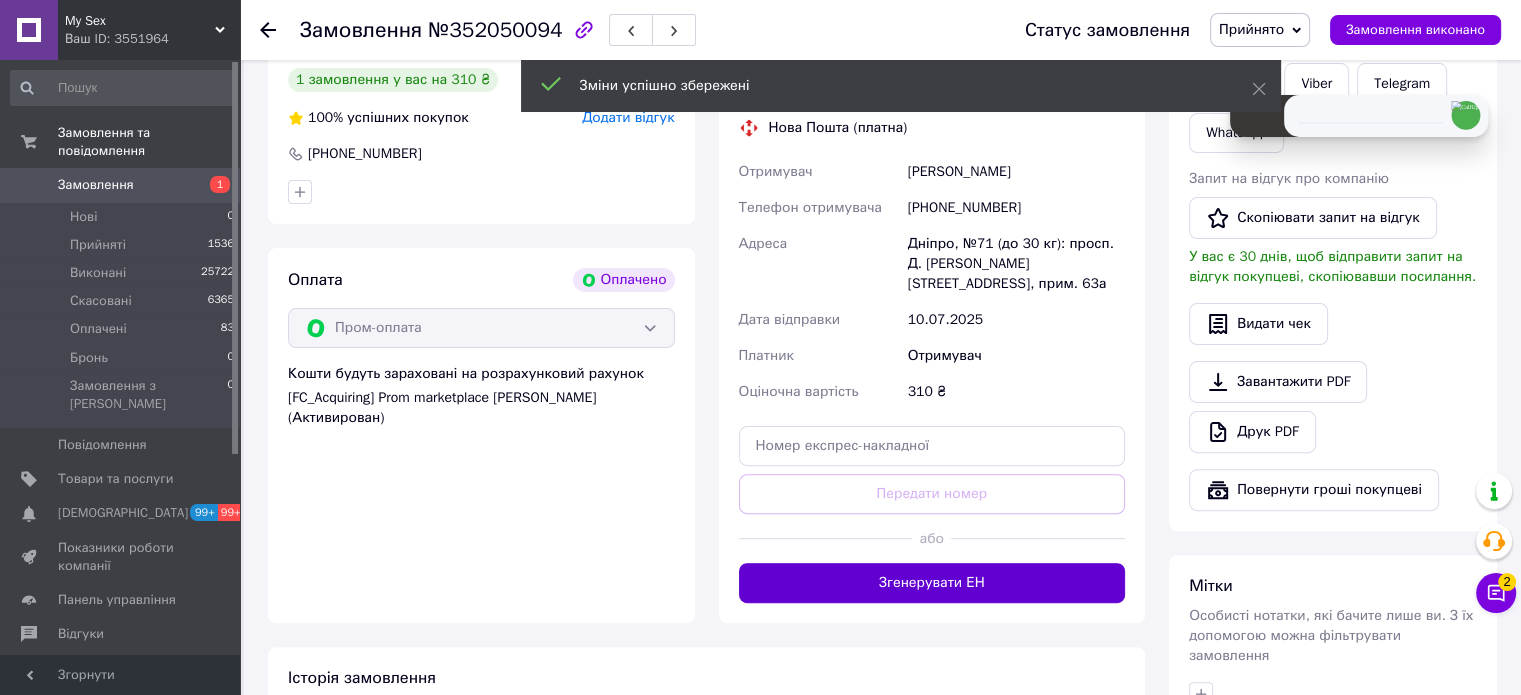 click on "Згенерувати ЕН" at bounding box center [932, 583] 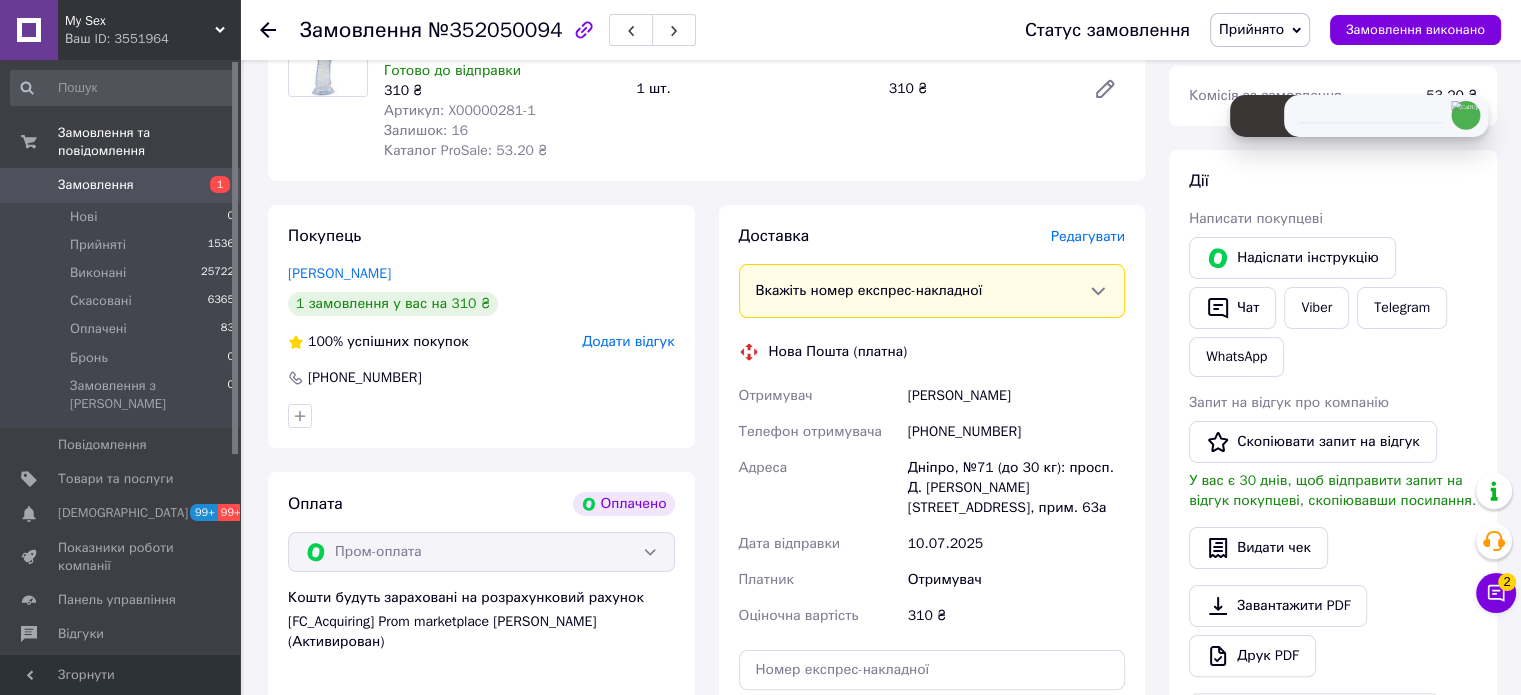 scroll, scrollTop: 400, scrollLeft: 0, axis: vertical 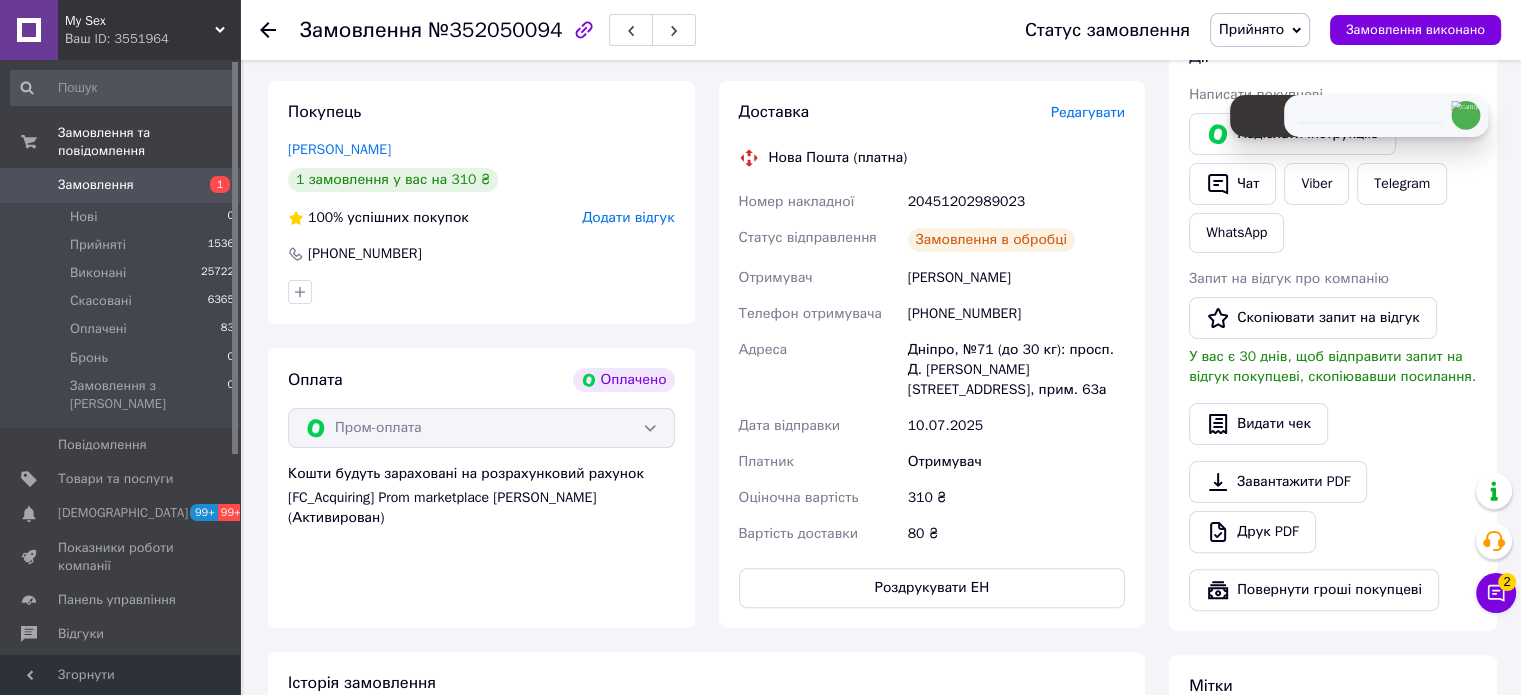 click on "20451202989023" at bounding box center (1016, 202) 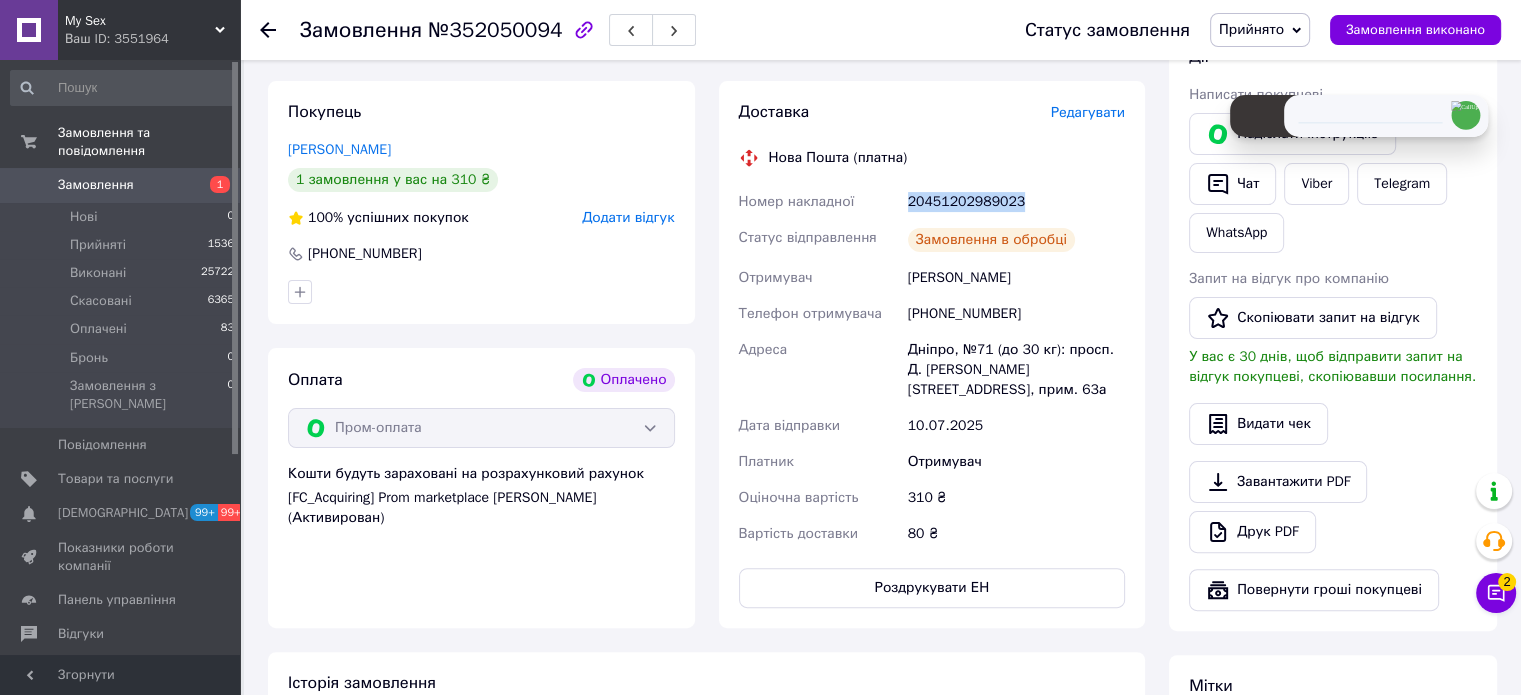 click on "20451202989023" at bounding box center [1016, 202] 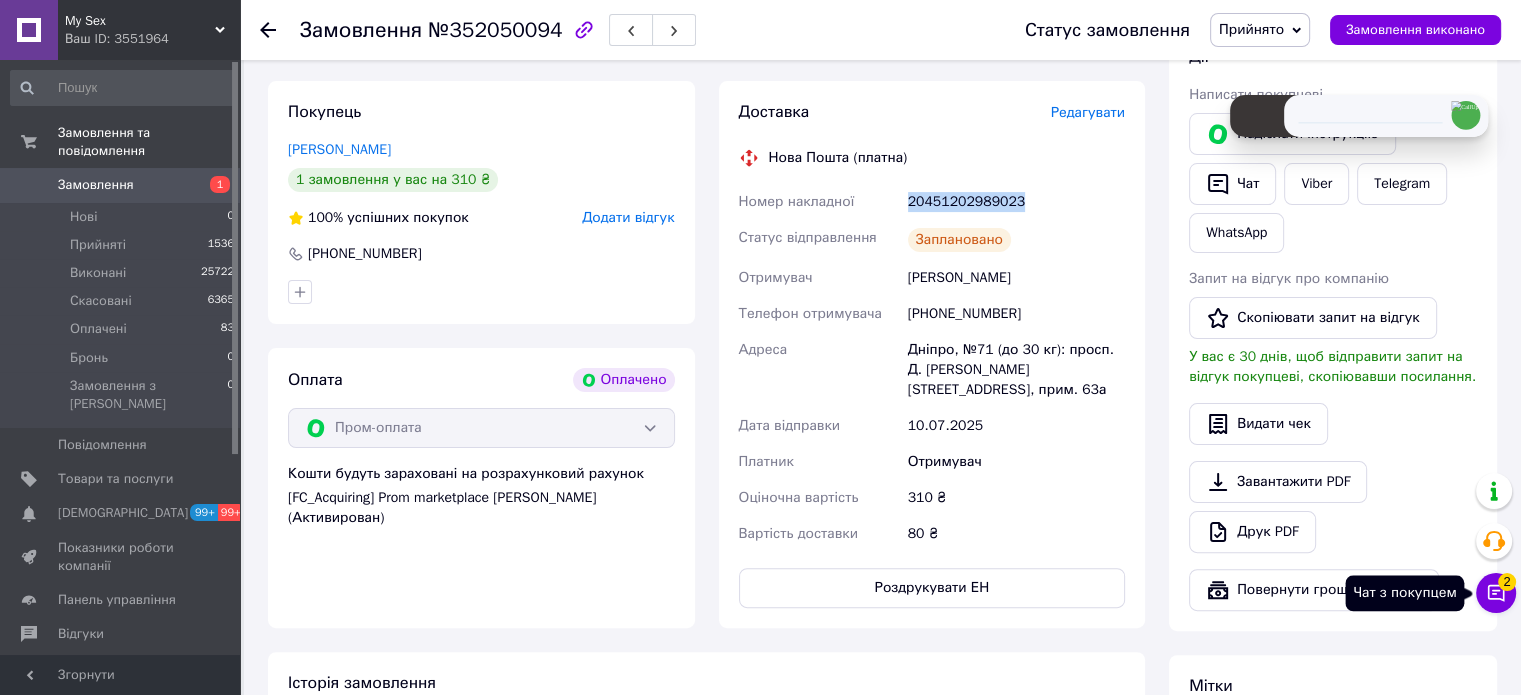 click 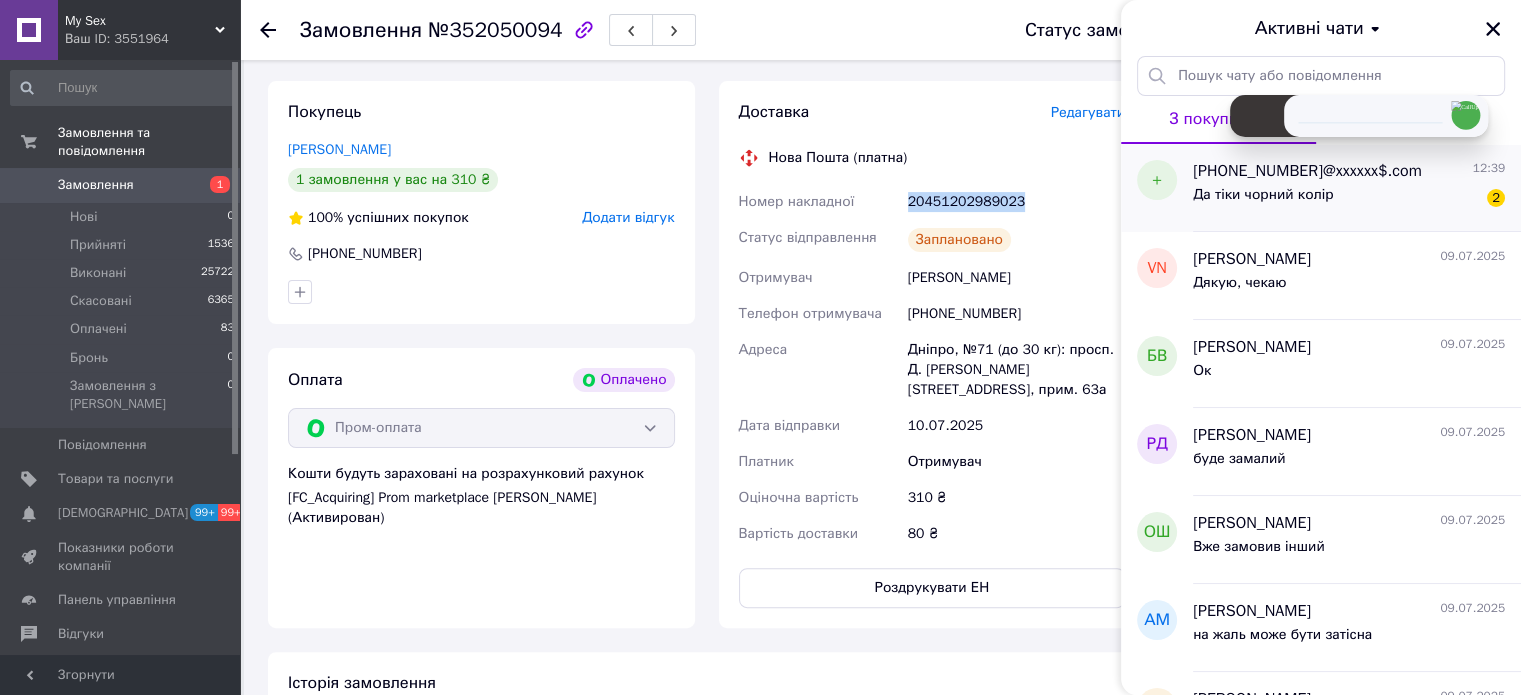 click on "Да тіки чорний колір" at bounding box center [1263, 195] 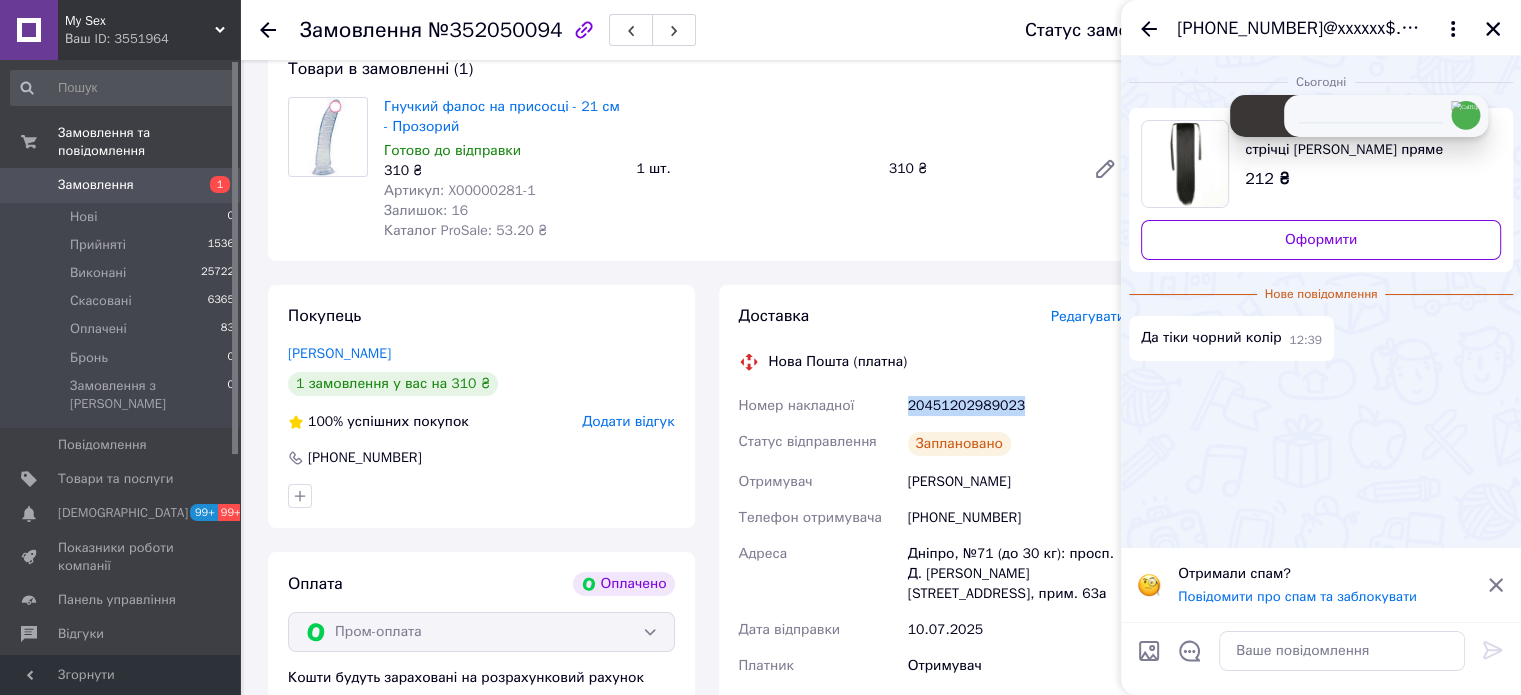 scroll, scrollTop: 100, scrollLeft: 0, axis: vertical 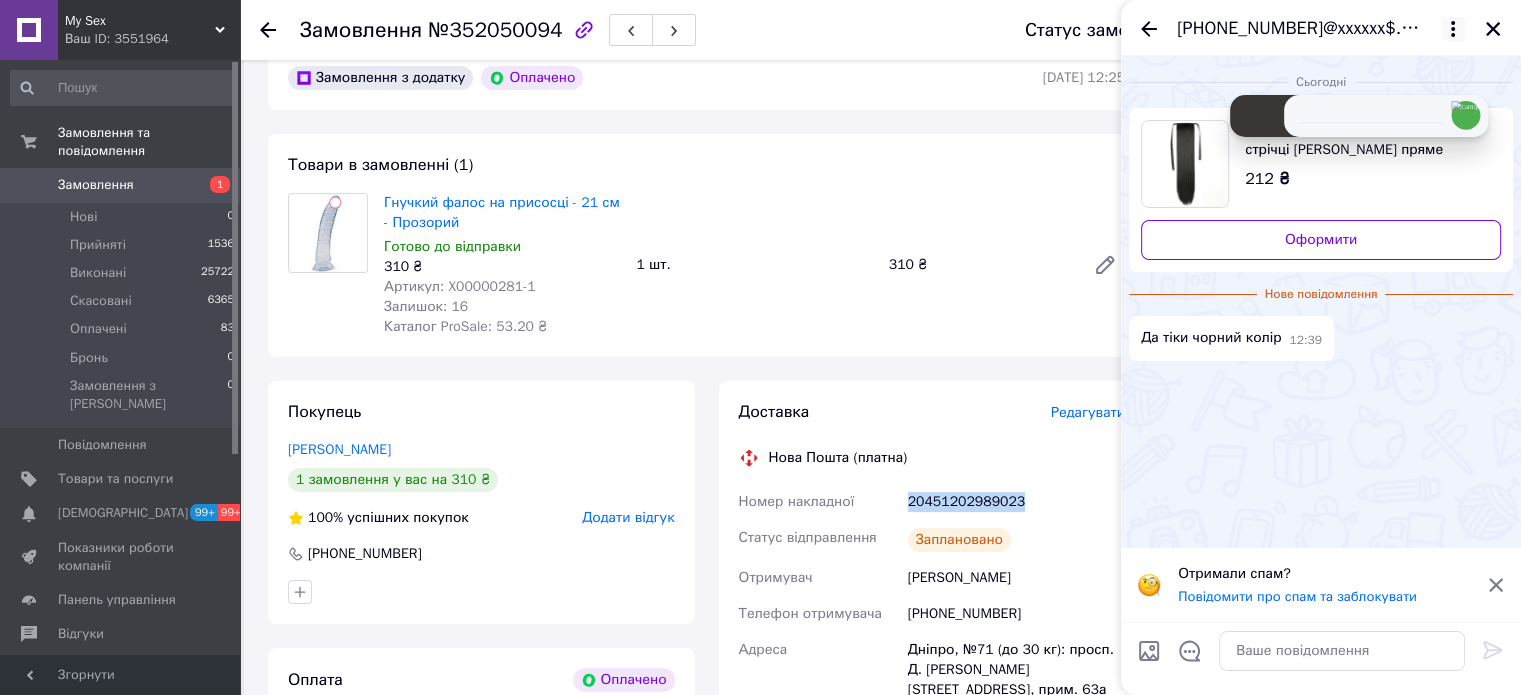 click 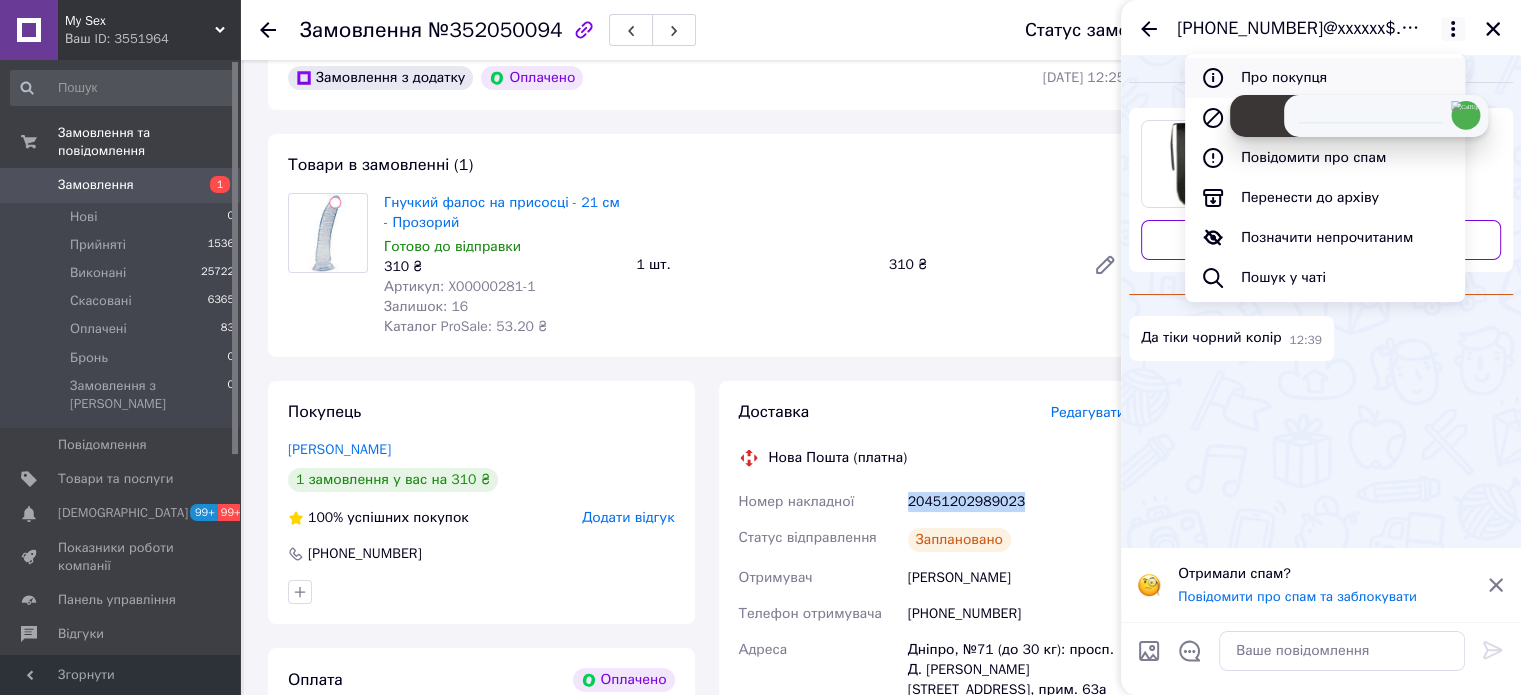 click 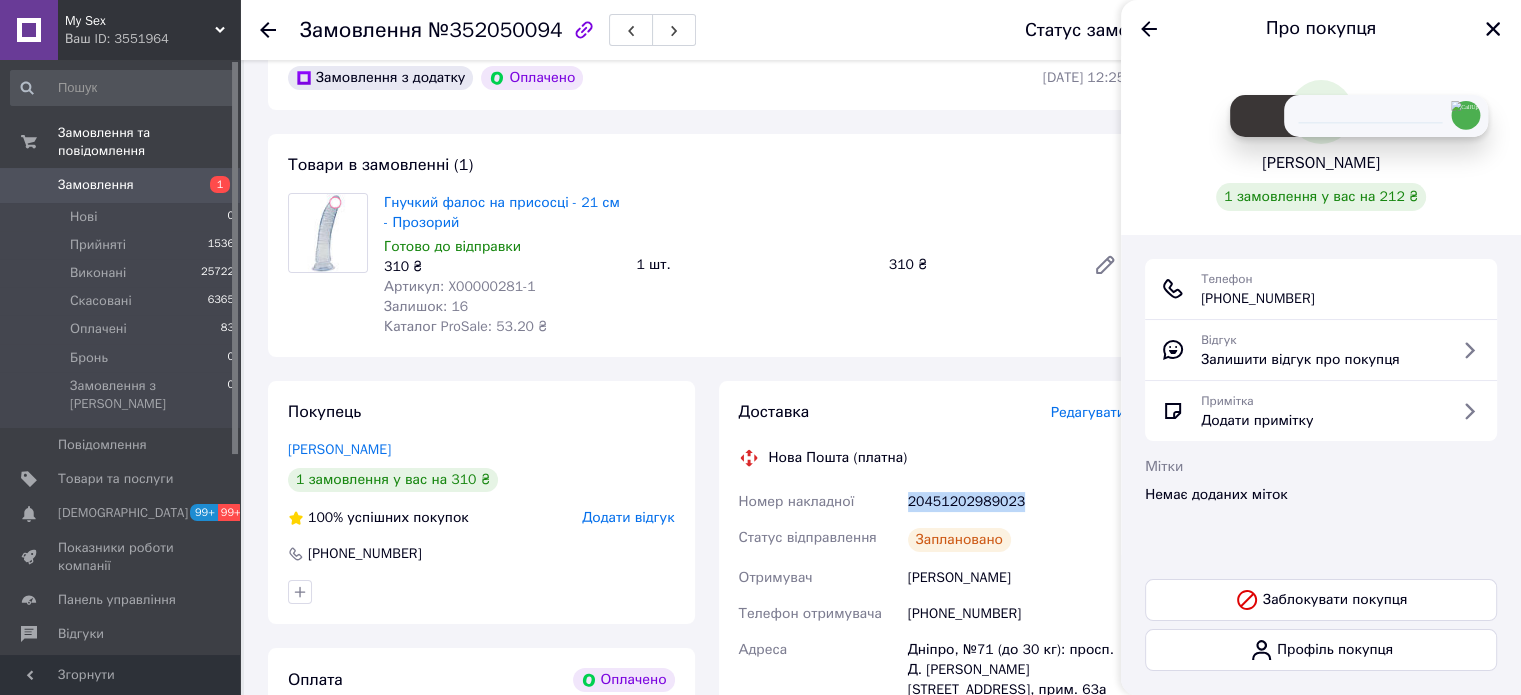 drag, startPoint x: 1332, startPoint y: 303, endPoint x: 1202, endPoint y: 298, distance: 130.09612 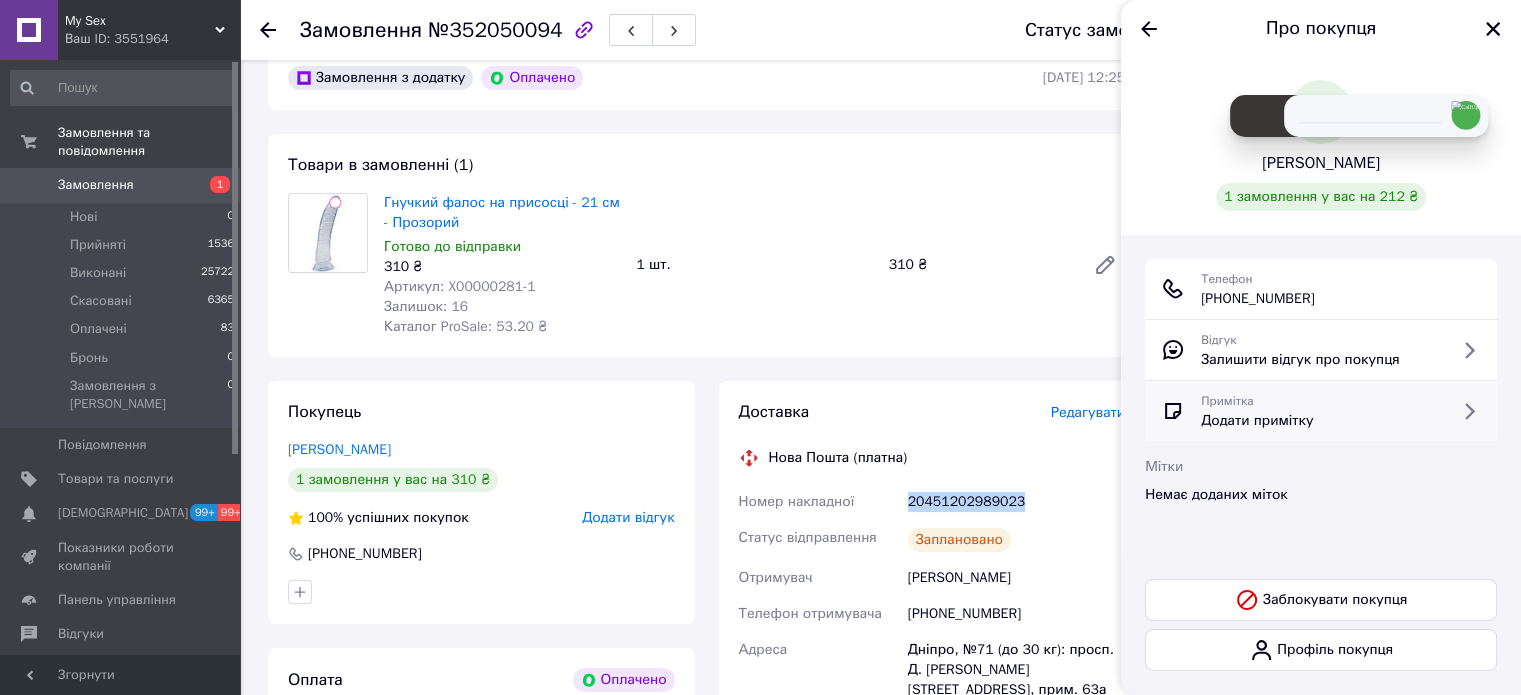 scroll, scrollTop: 0, scrollLeft: 0, axis: both 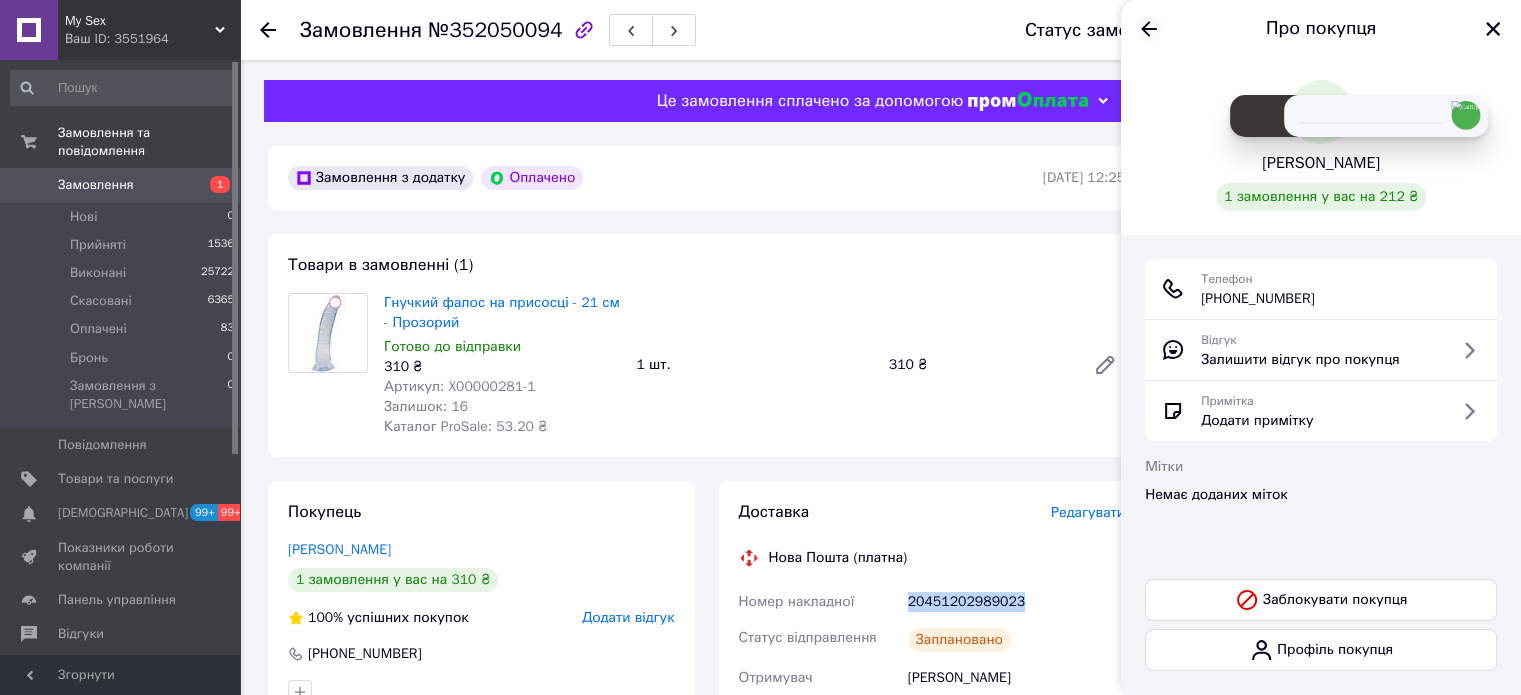 click 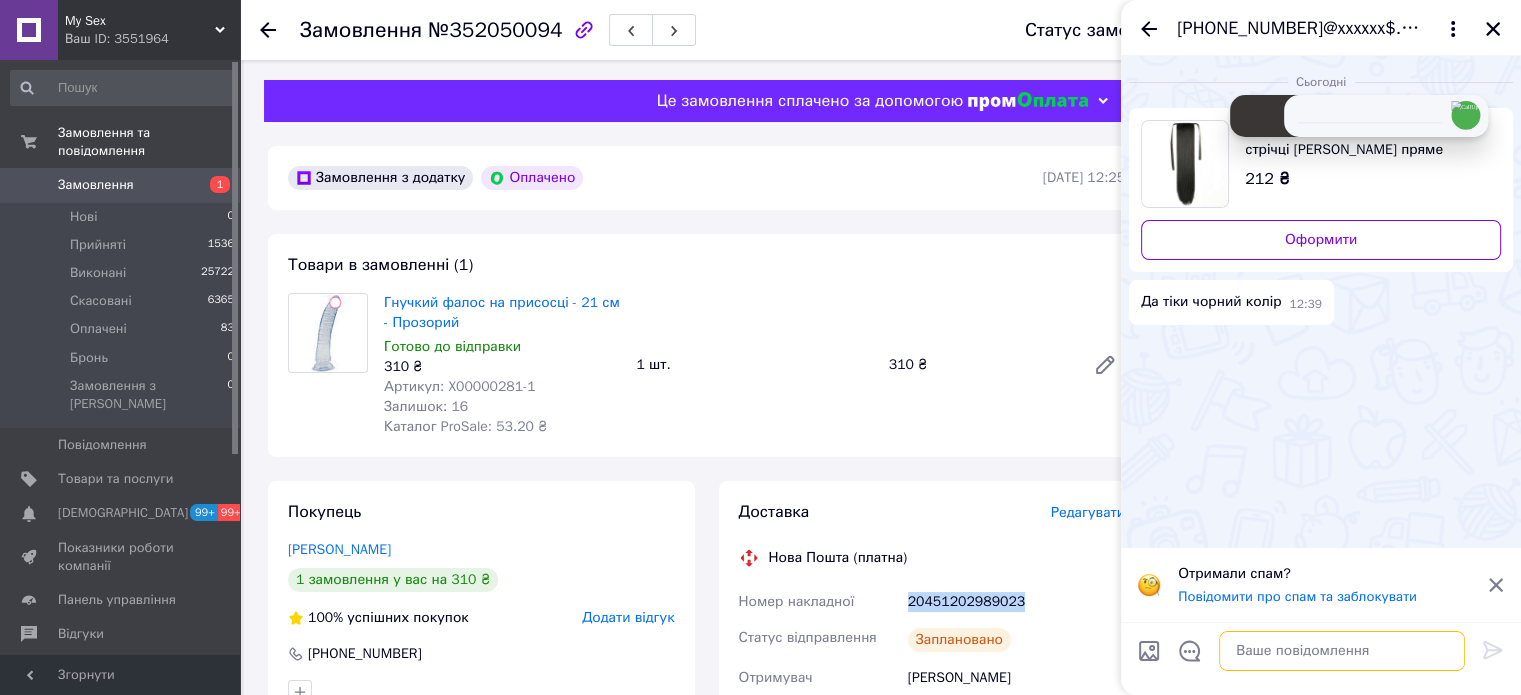 click at bounding box center (1342, 651) 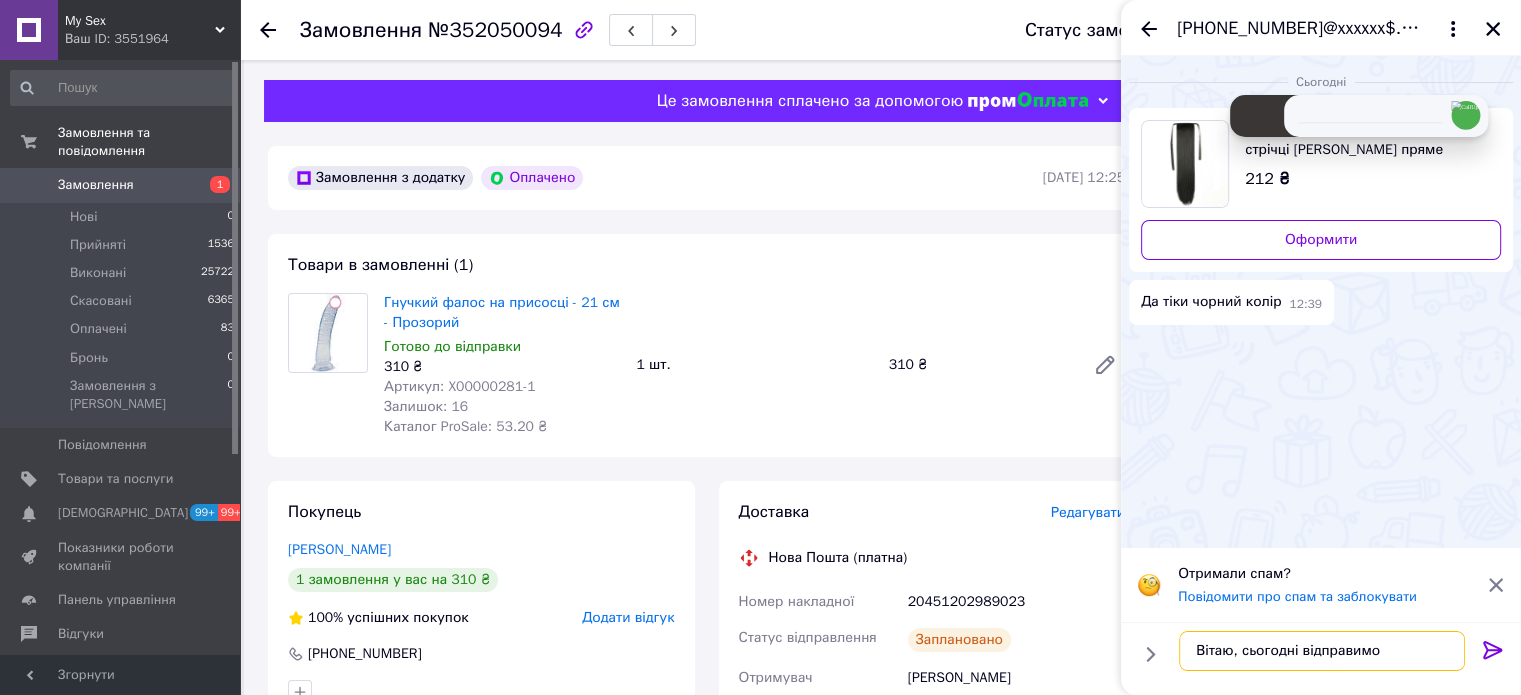 type on "Вітаю, сьогодні відправимо" 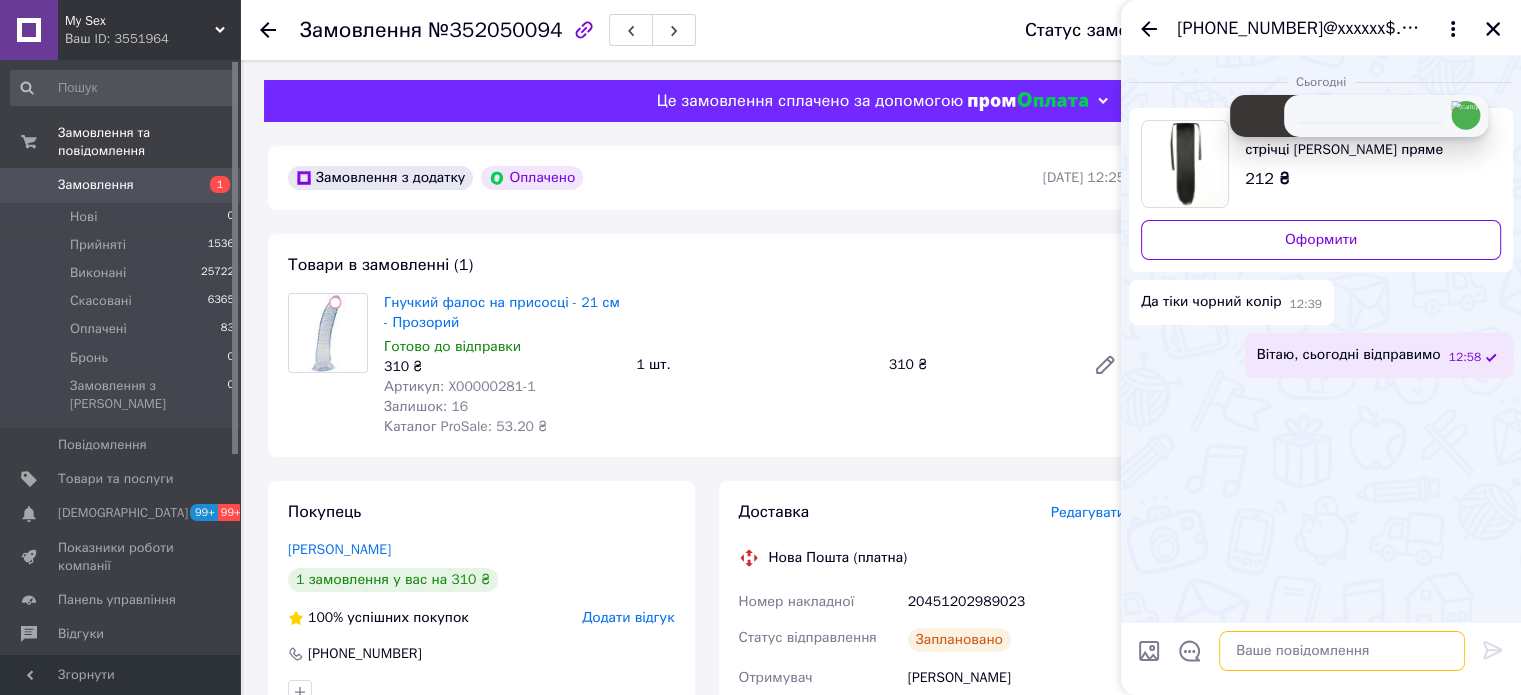 click at bounding box center [1342, 651] 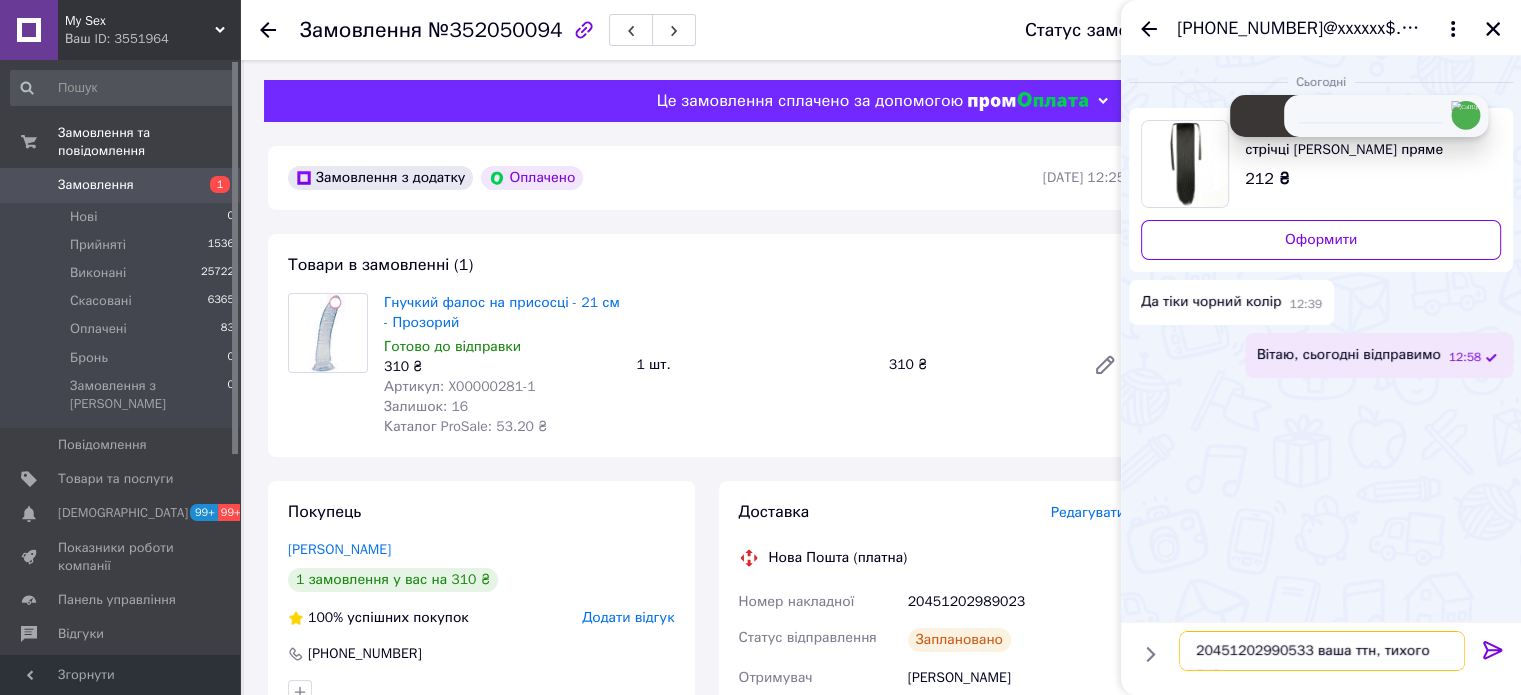 type on "20451202990533 ваша ттн, тихого дня!" 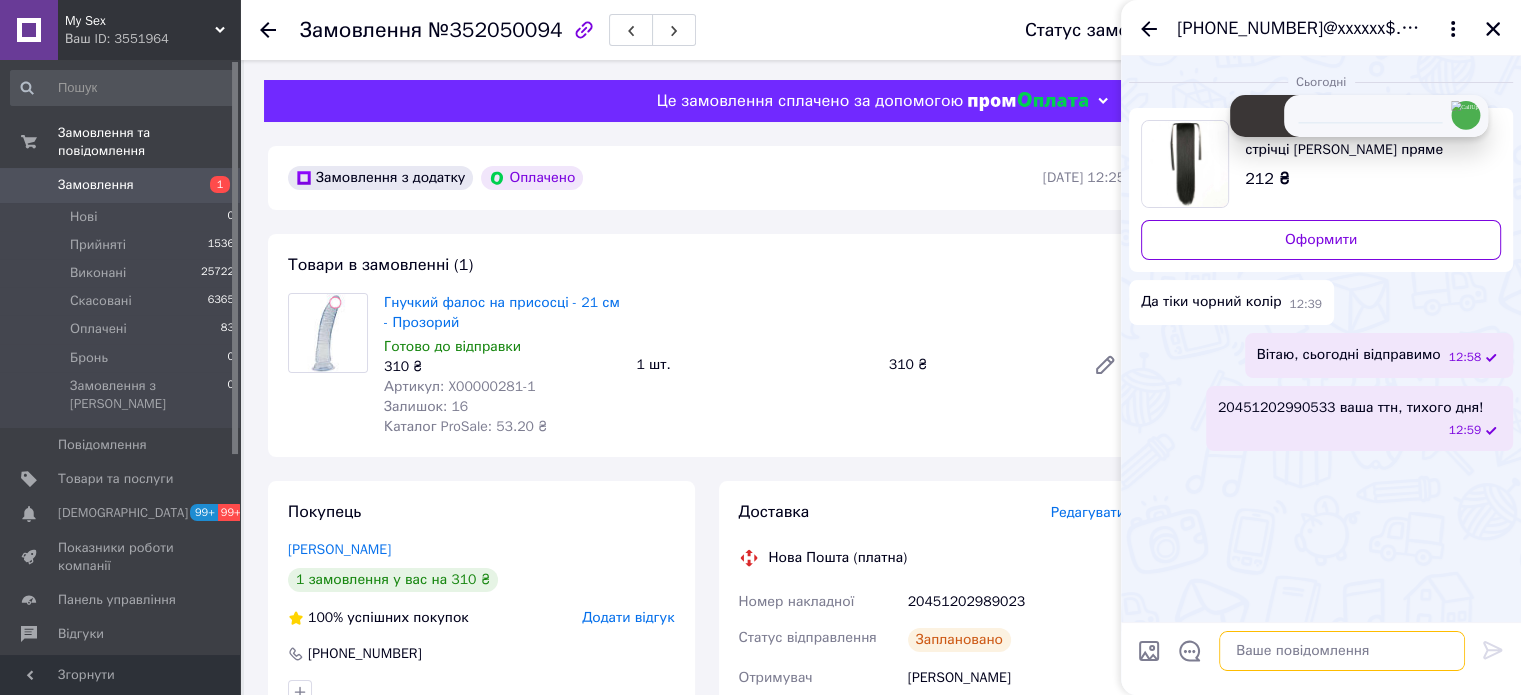 type 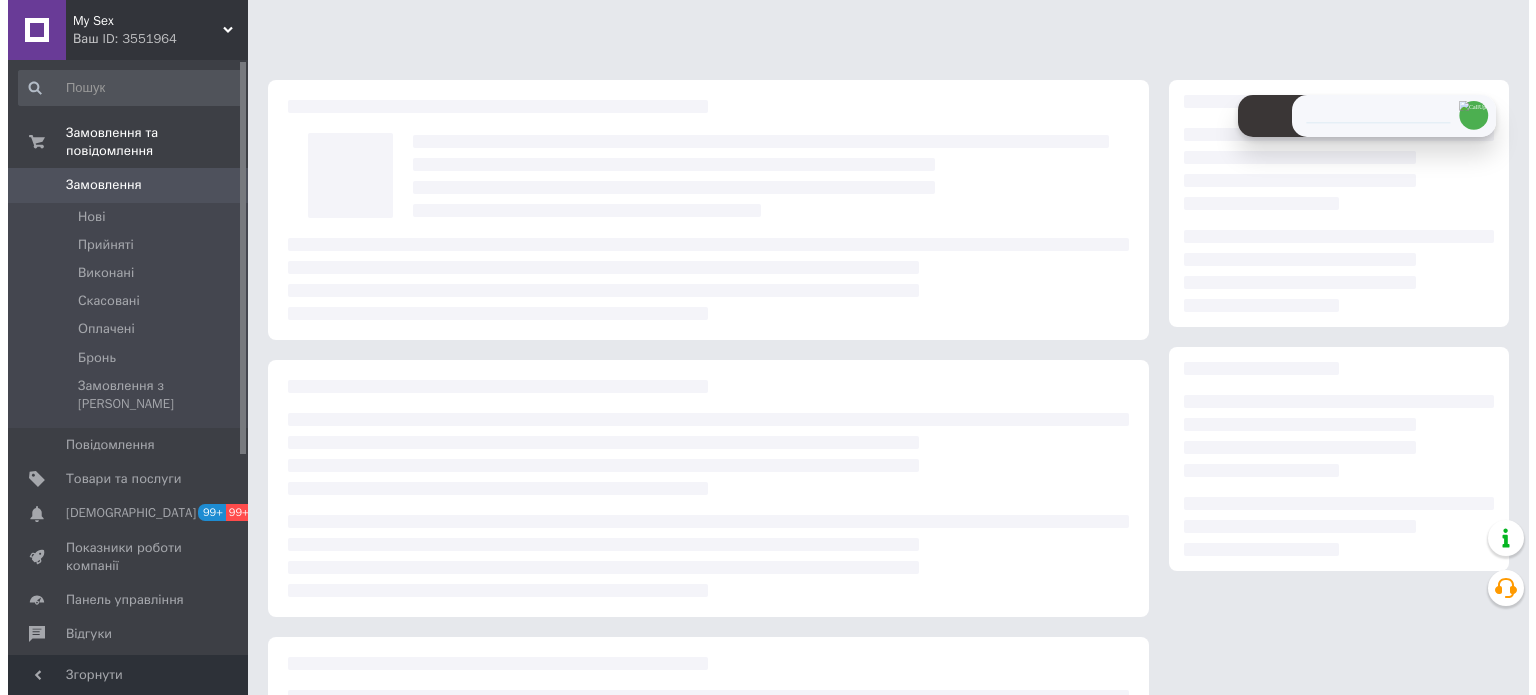 scroll, scrollTop: 0, scrollLeft: 0, axis: both 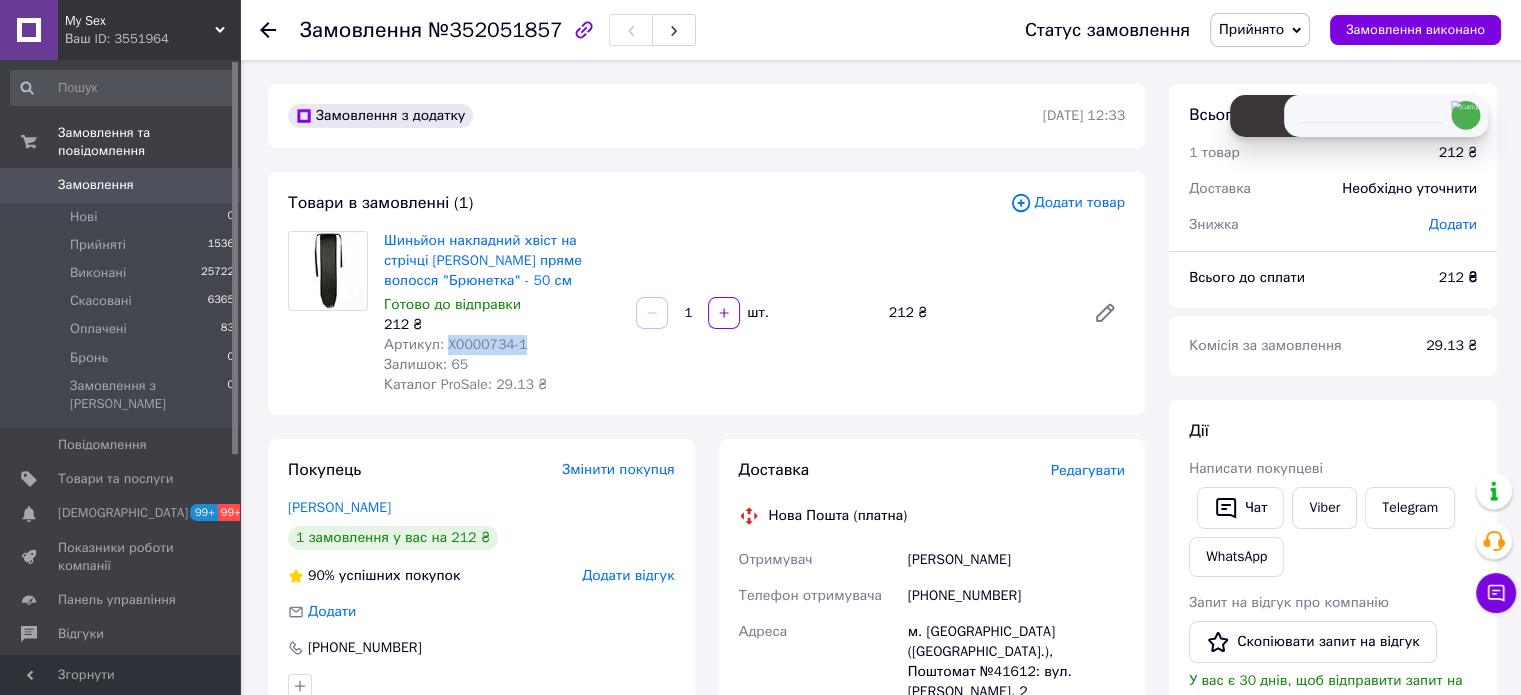 drag, startPoint x: 516, startPoint y: 343, endPoint x: 444, endPoint y: 336, distance: 72.33948 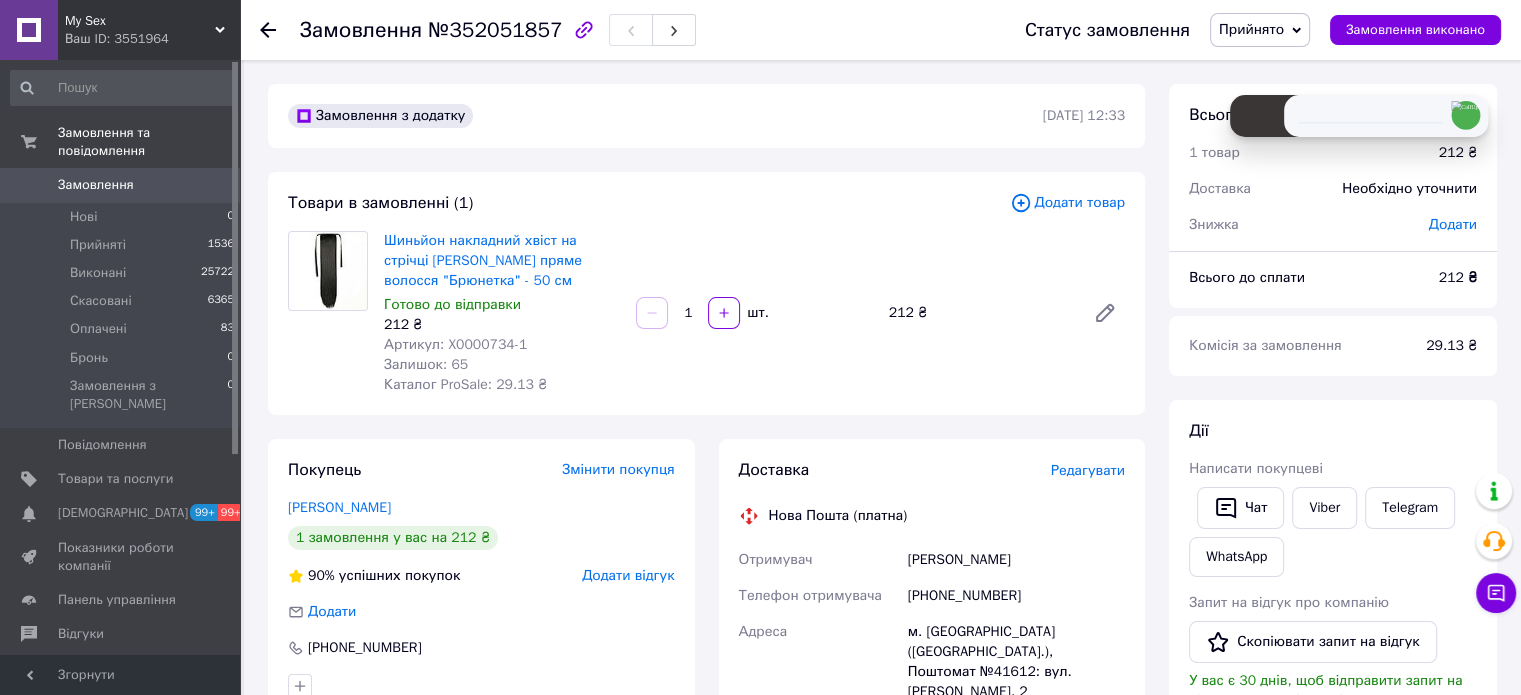 click on "Редагувати" at bounding box center (1088, 470) 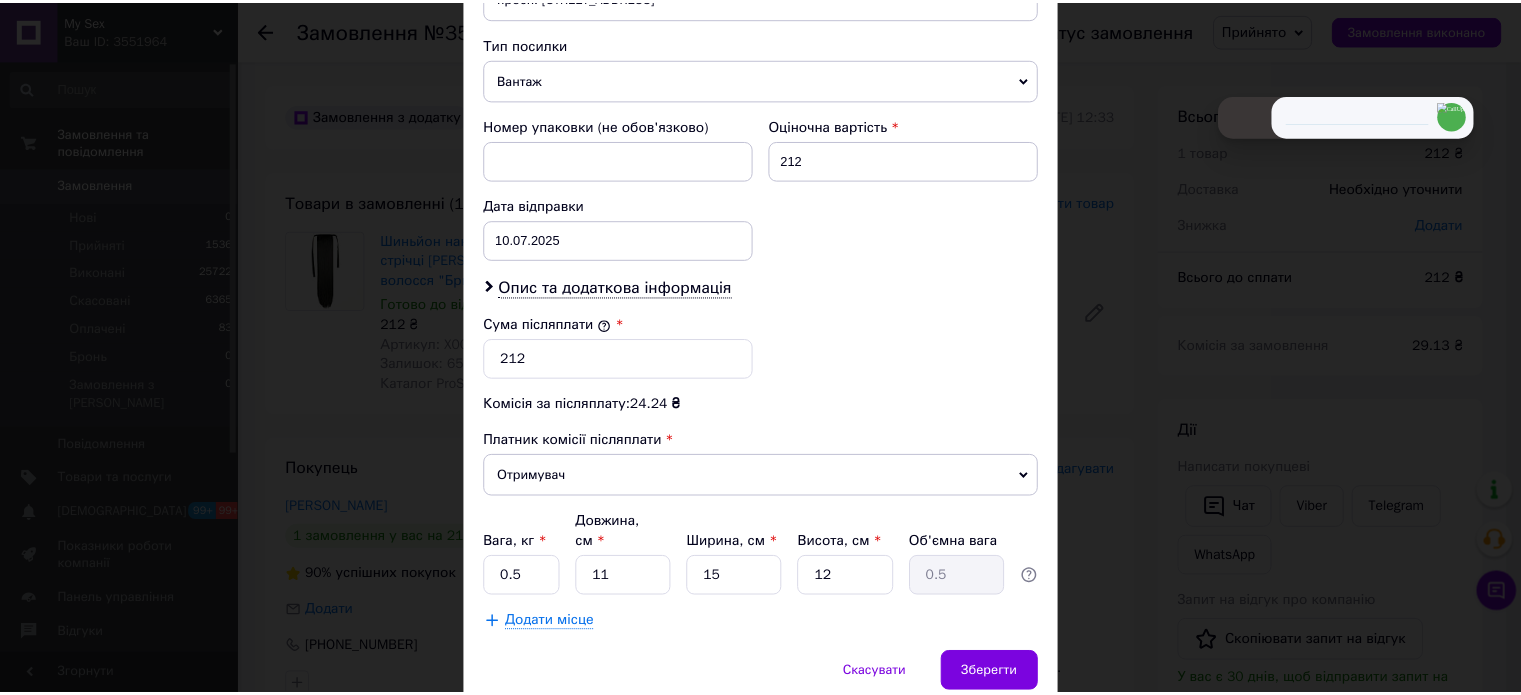 scroll, scrollTop: 844, scrollLeft: 0, axis: vertical 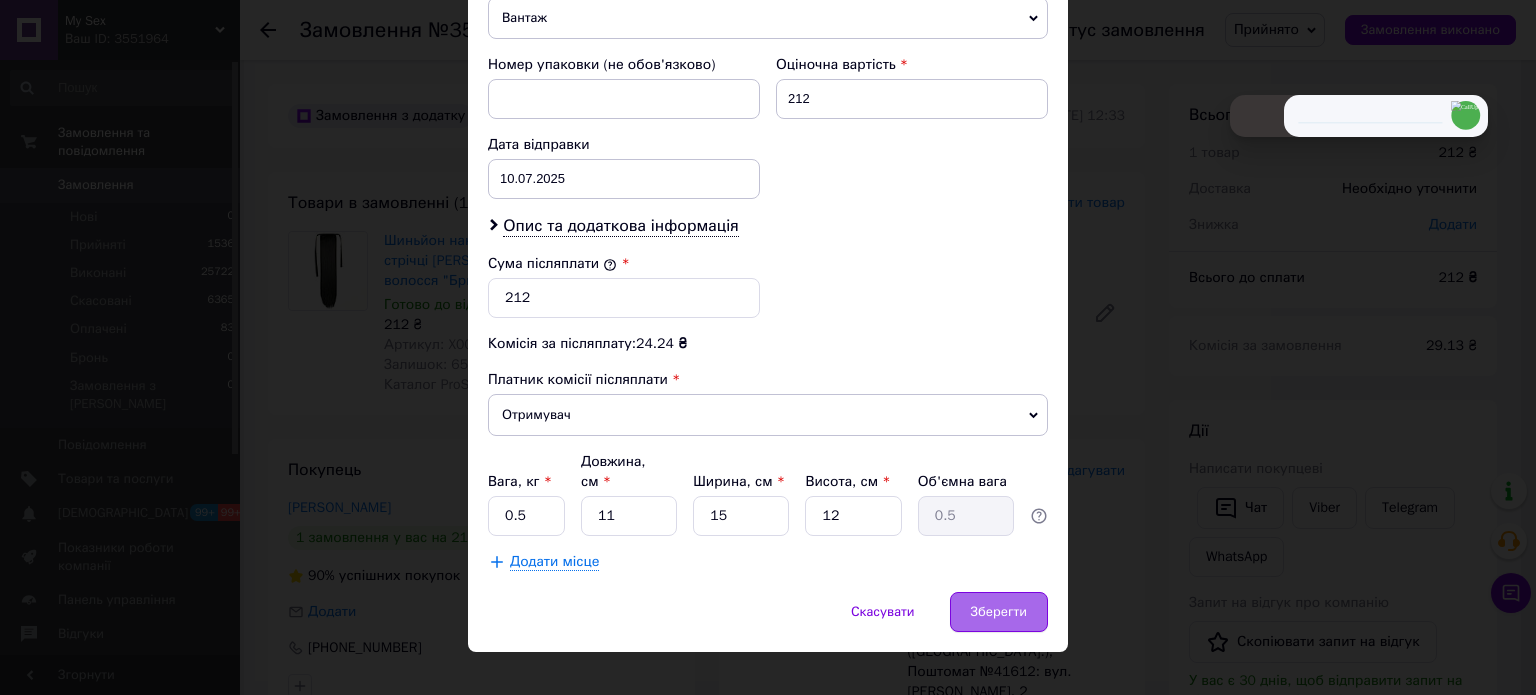 click on "Зберегти" at bounding box center (999, 612) 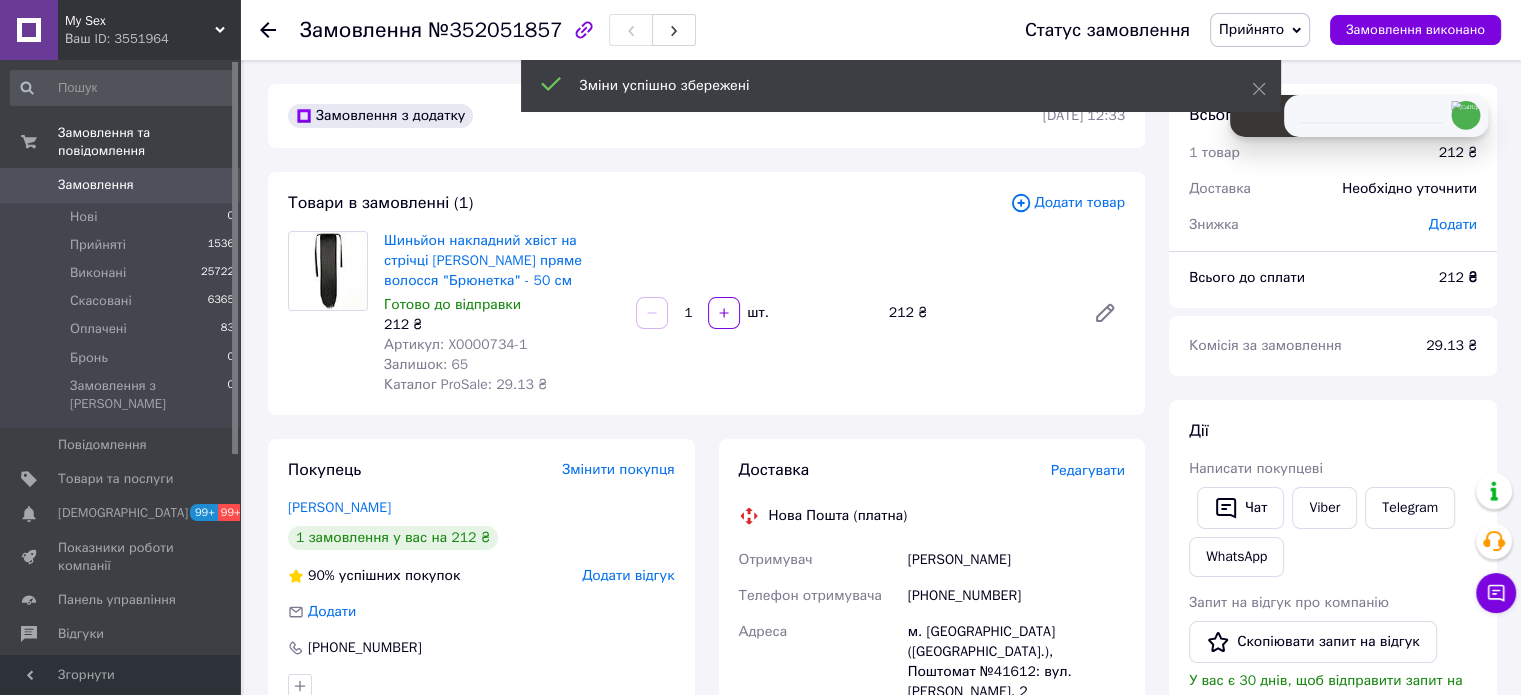 scroll, scrollTop: 500, scrollLeft: 0, axis: vertical 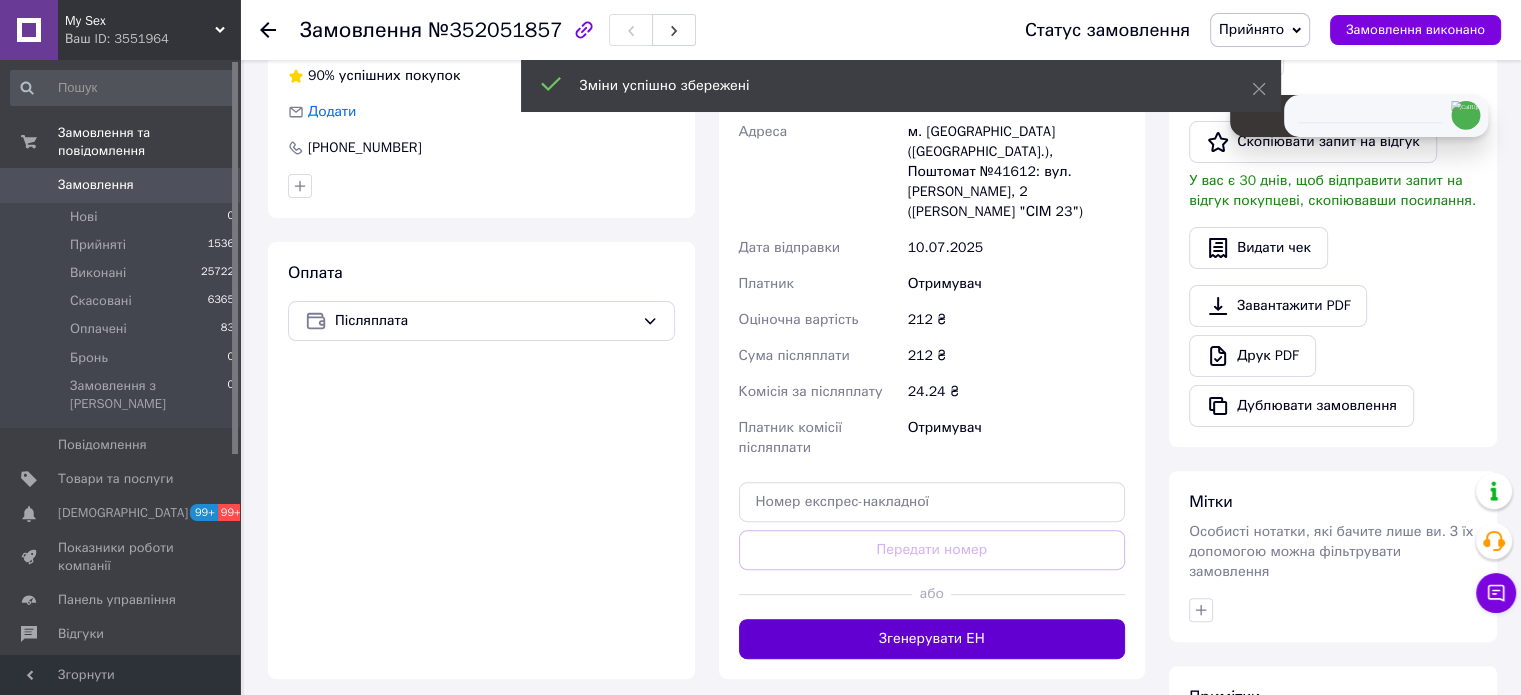 click on "Згенерувати ЕН" at bounding box center [932, 639] 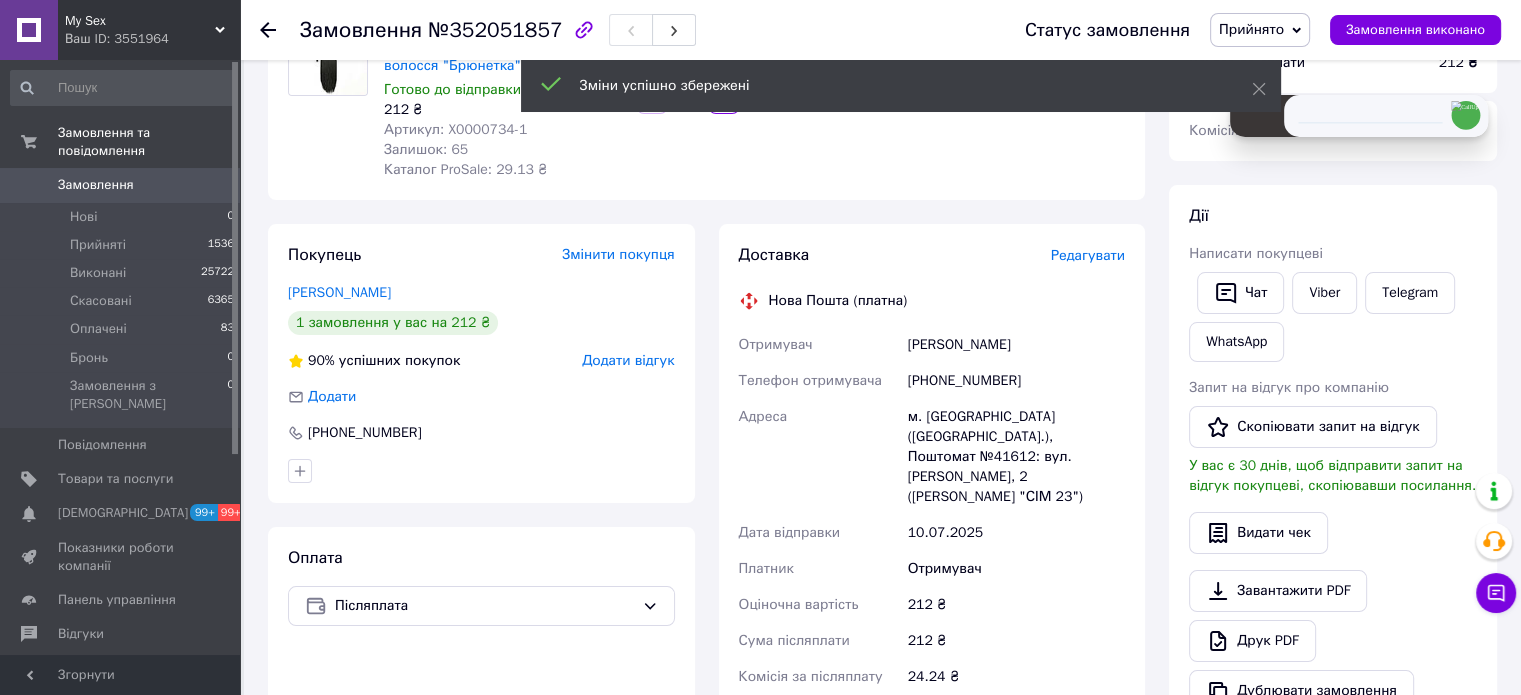 scroll, scrollTop: 200, scrollLeft: 0, axis: vertical 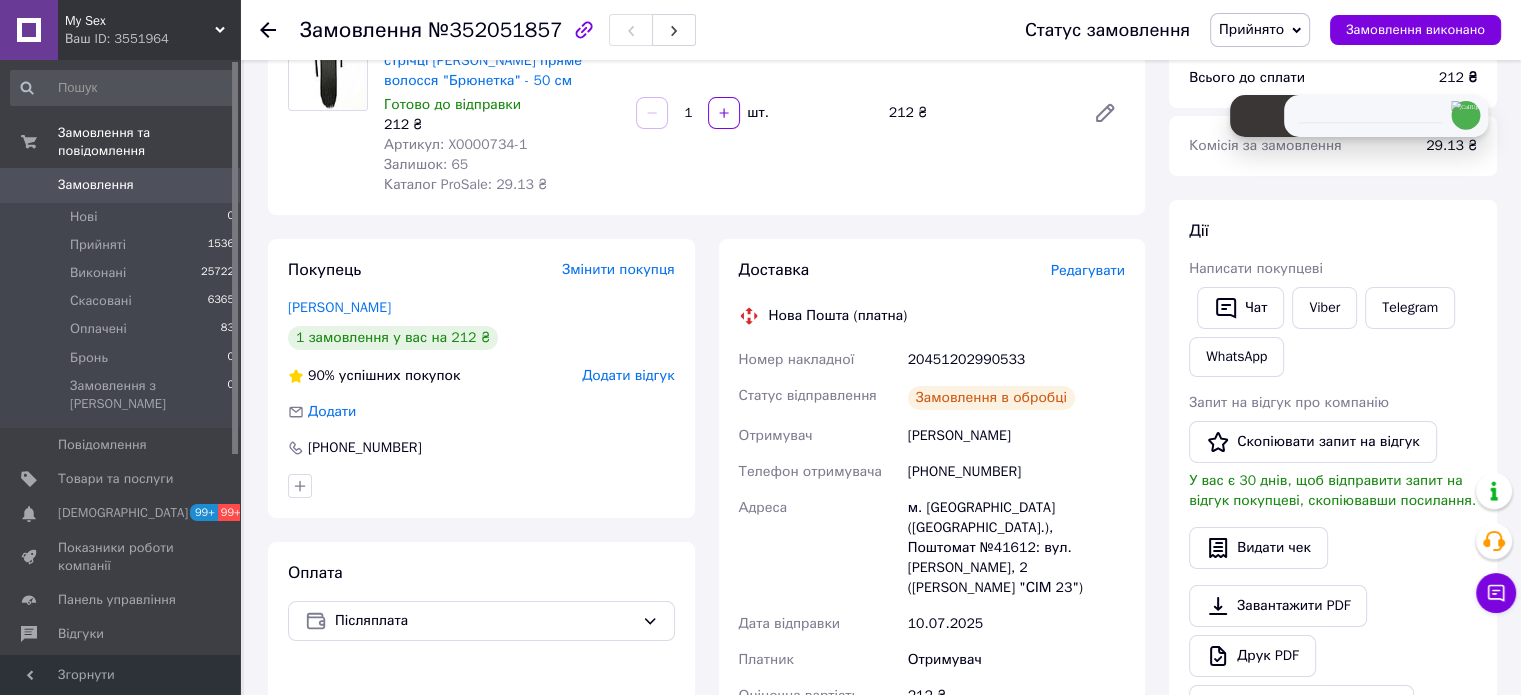 click on "20451202990533" at bounding box center [1016, 360] 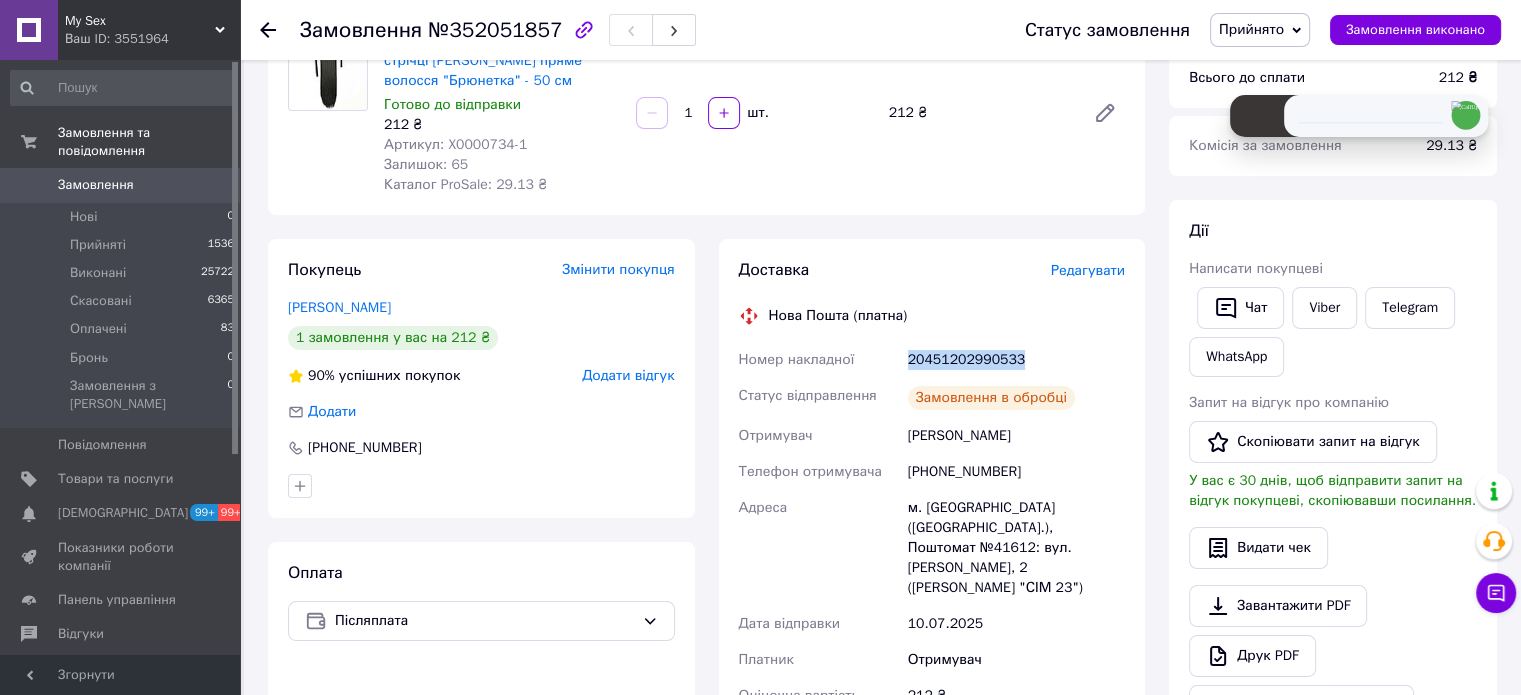 click on "20451202990533" at bounding box center (1016, 360) 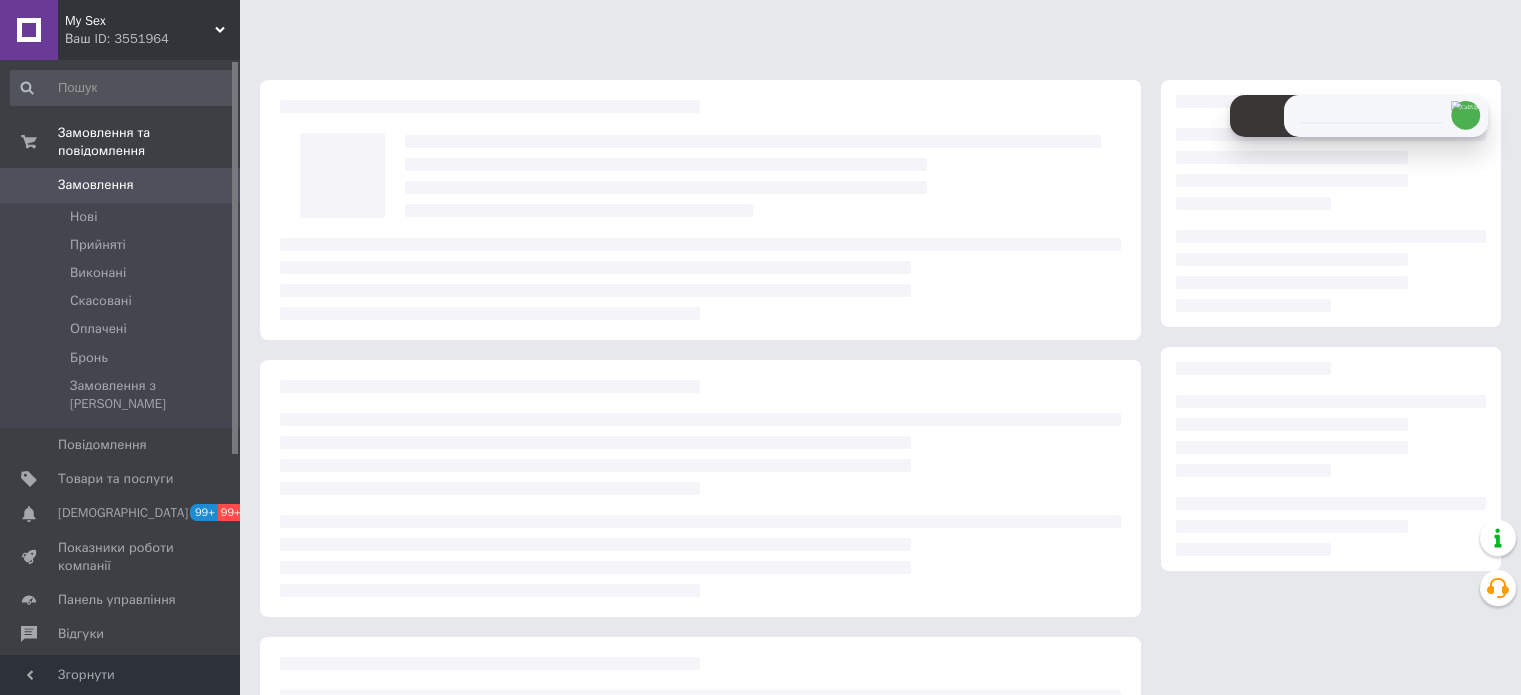 scroll, scrollTop: 0, scrollLeft: 0, axis: both 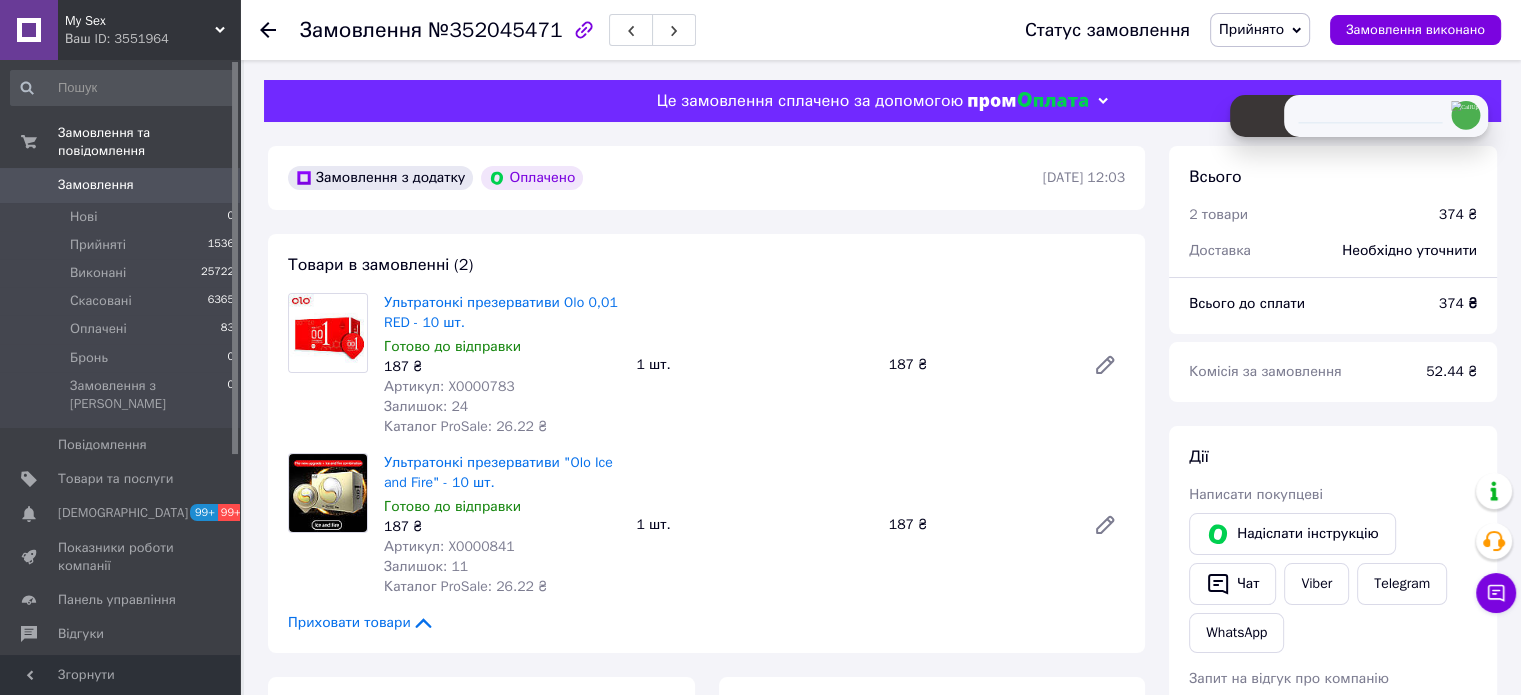 click on "Артикул: X0000783" at bounding box center [449, 386] 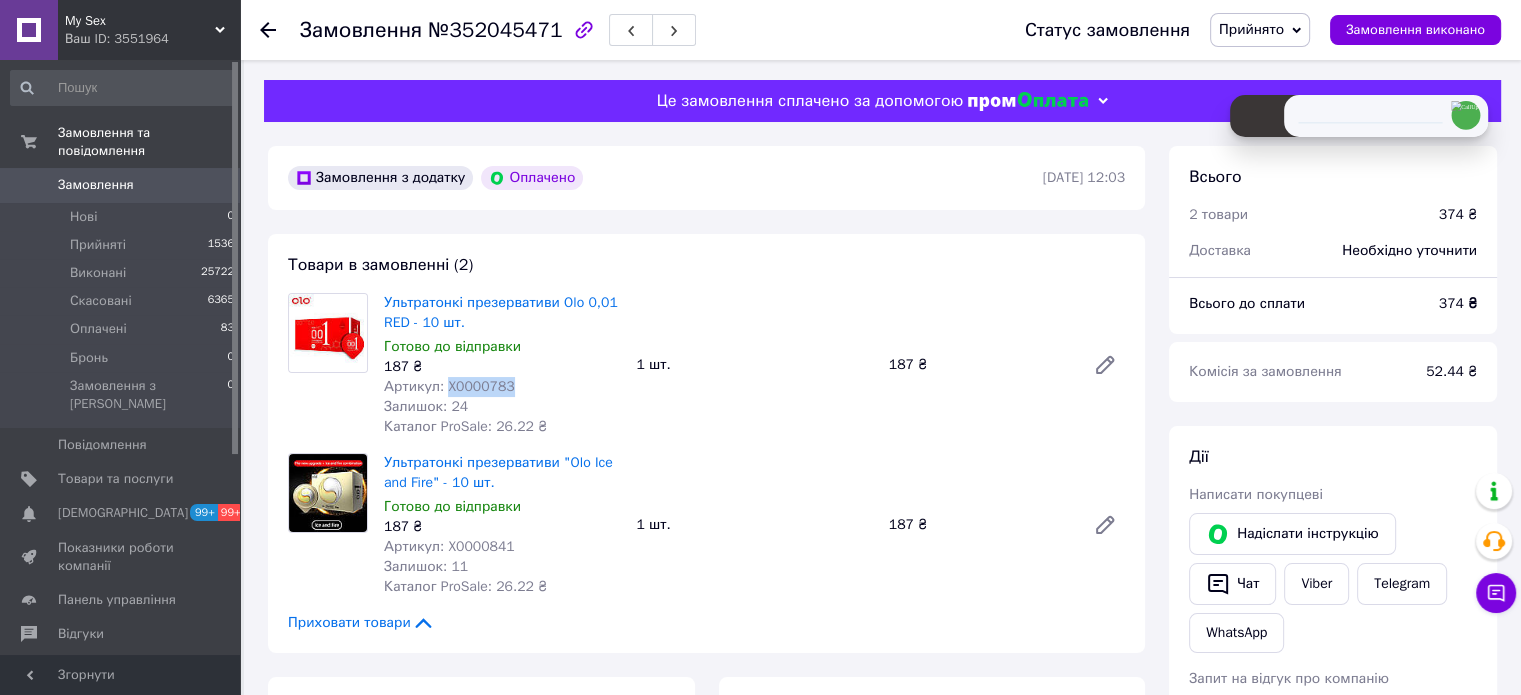 click on "Артикул: X0000783" at bounding box center (449, 386) 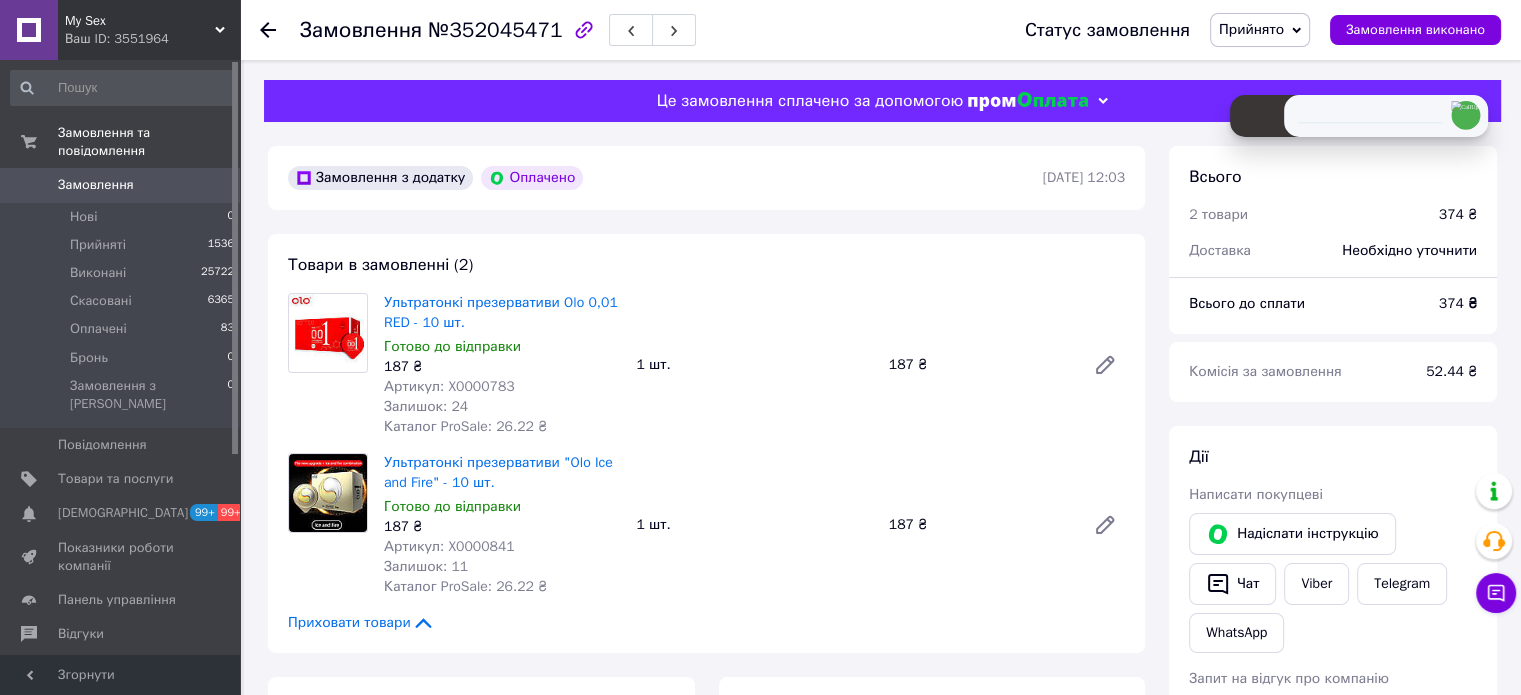 click on "Артикул: X0000841" at bounding box center [449, 546] 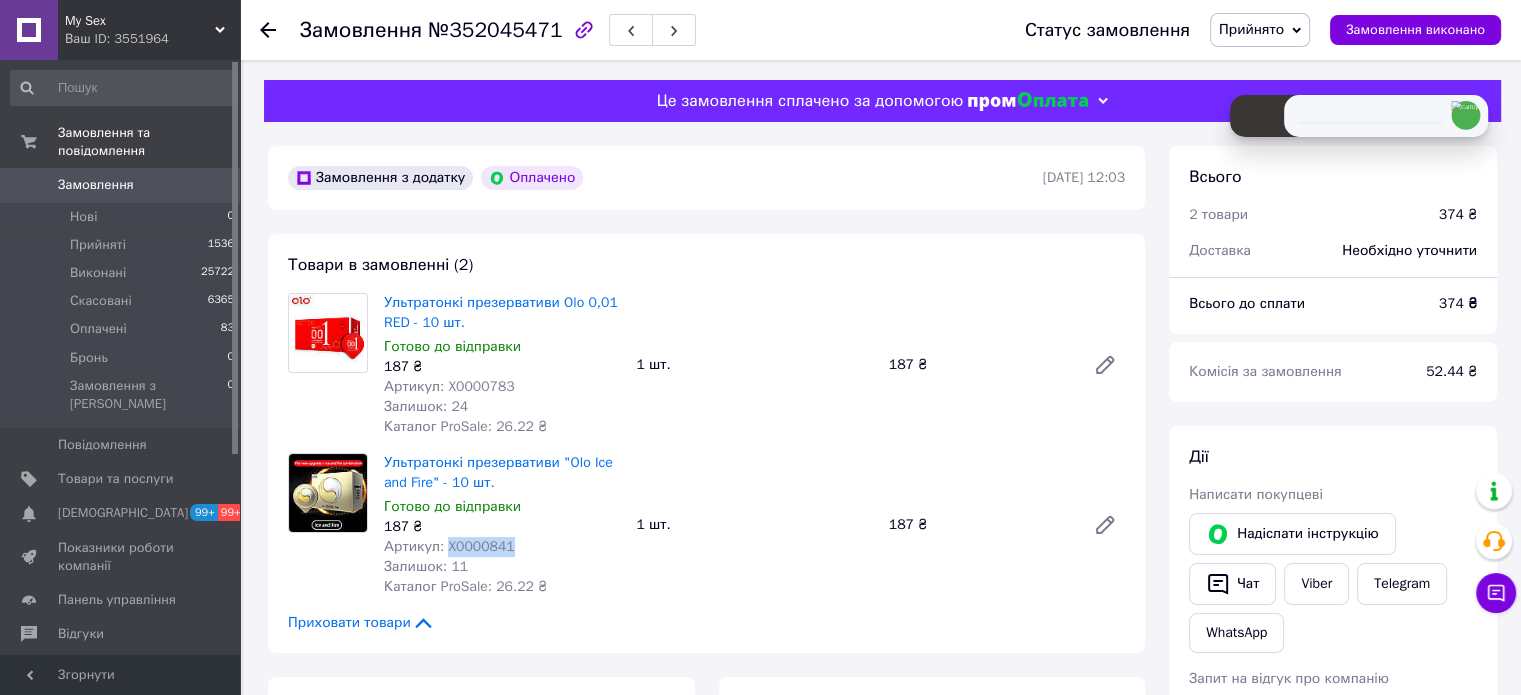 click on "Артикул: X0000841" at bounding box center [449, 546] 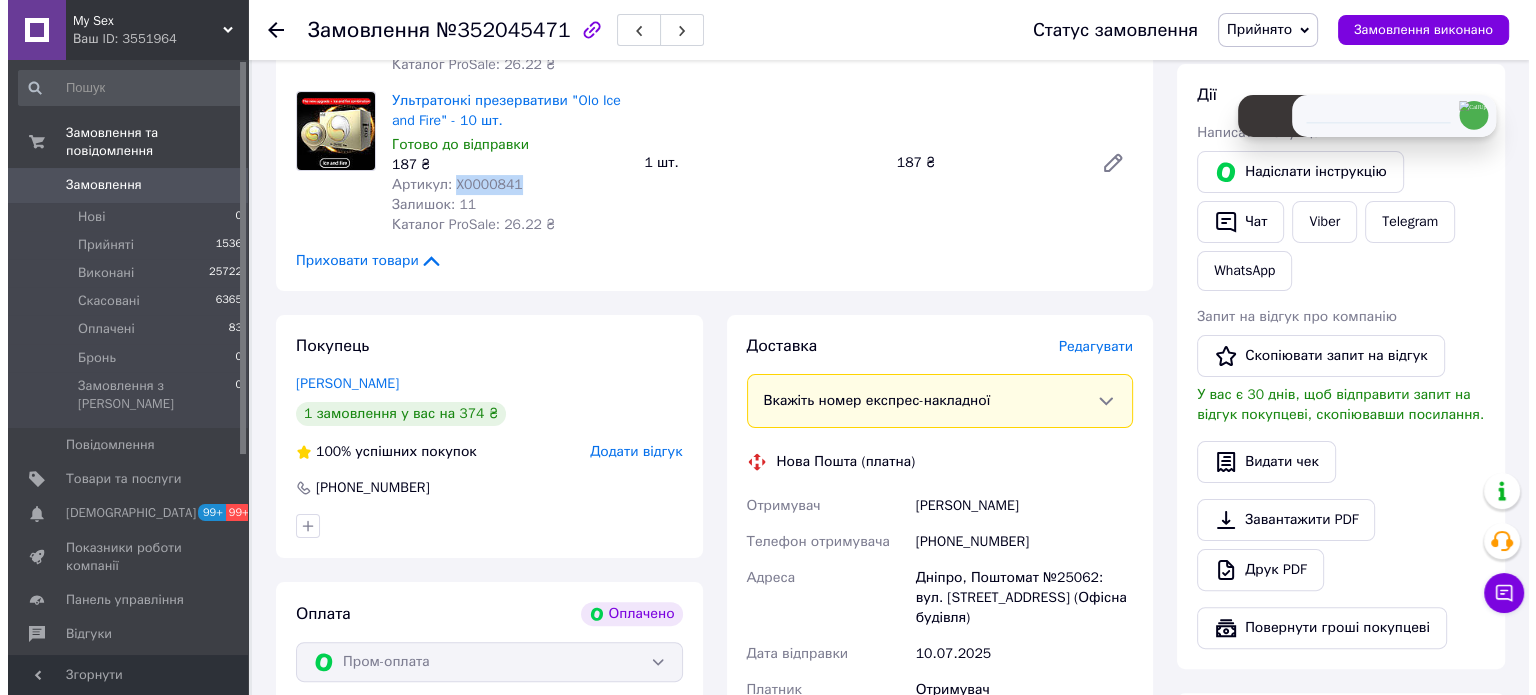 scroll, scrollTop: 400, scrollLeft: 0, axis: vertical 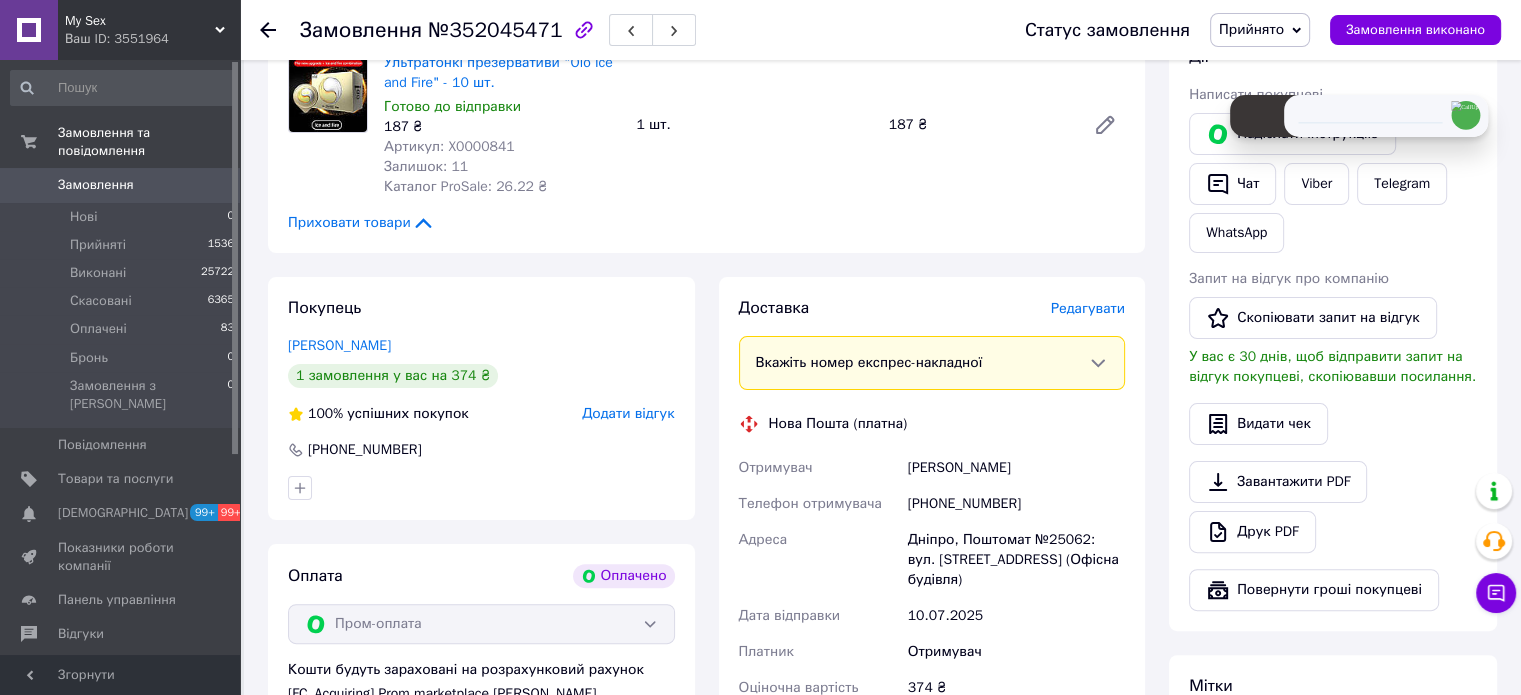 click on "Редагувати" at bounding box center (1088, 308) 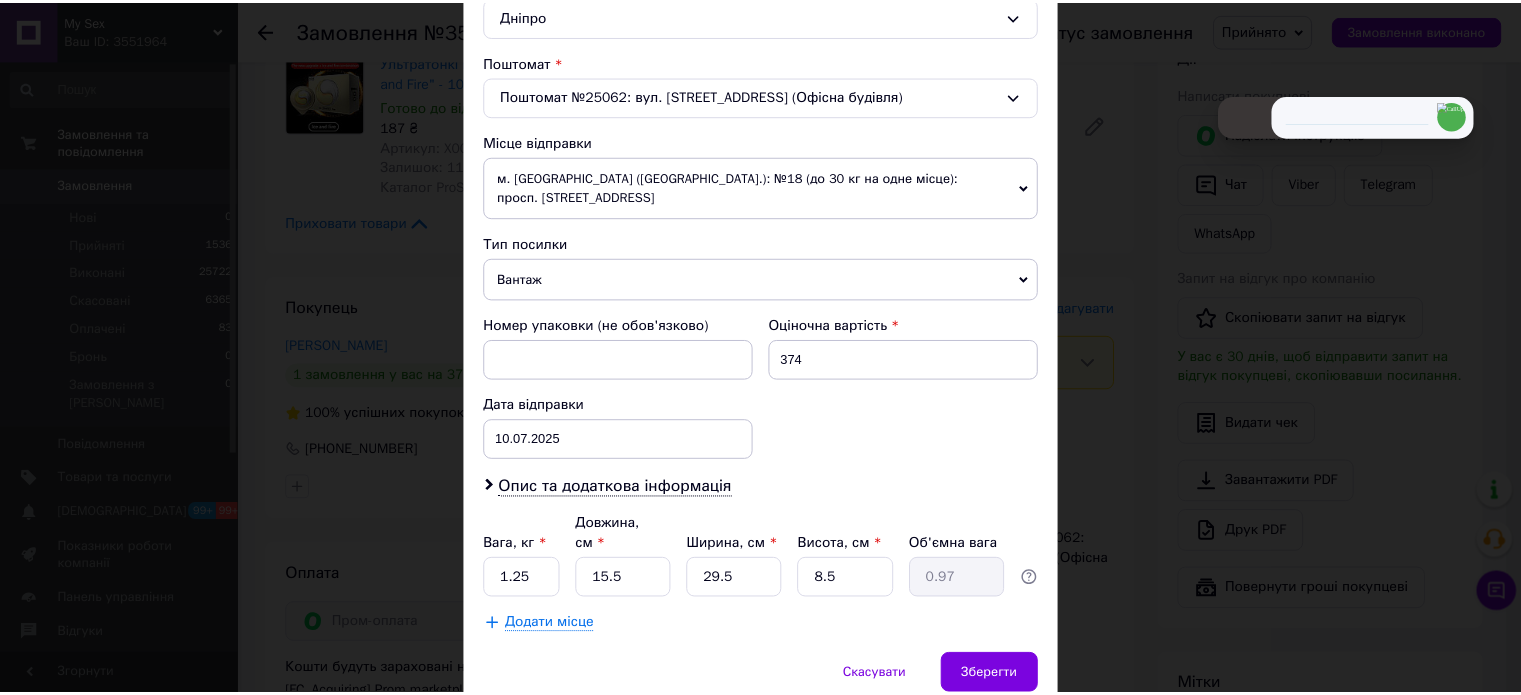 scroll, scrollTop: 647, scrollLeft: 0, axis: vertical 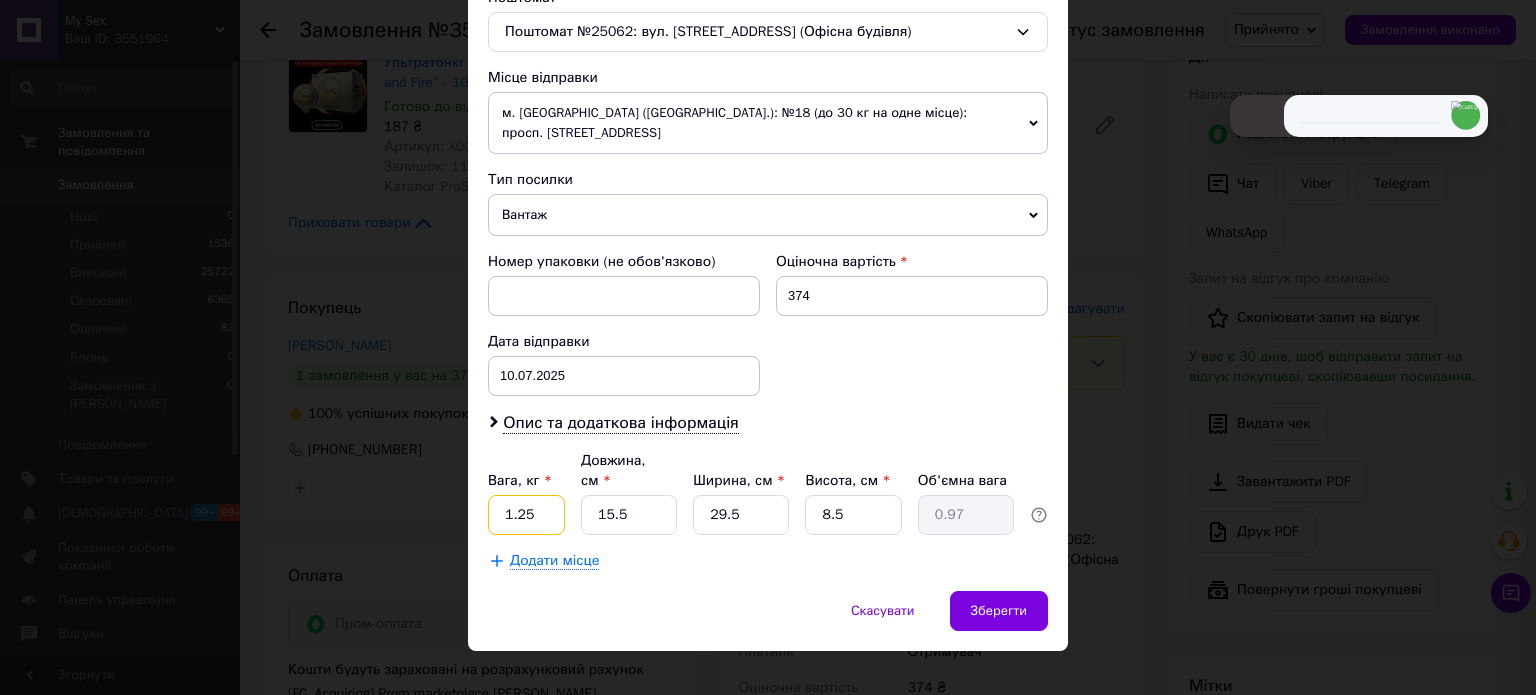 drag, startPoint x: 504, startPoint y: 491, endPoint x: 612, endPoint y: 507, distance: 109.17875 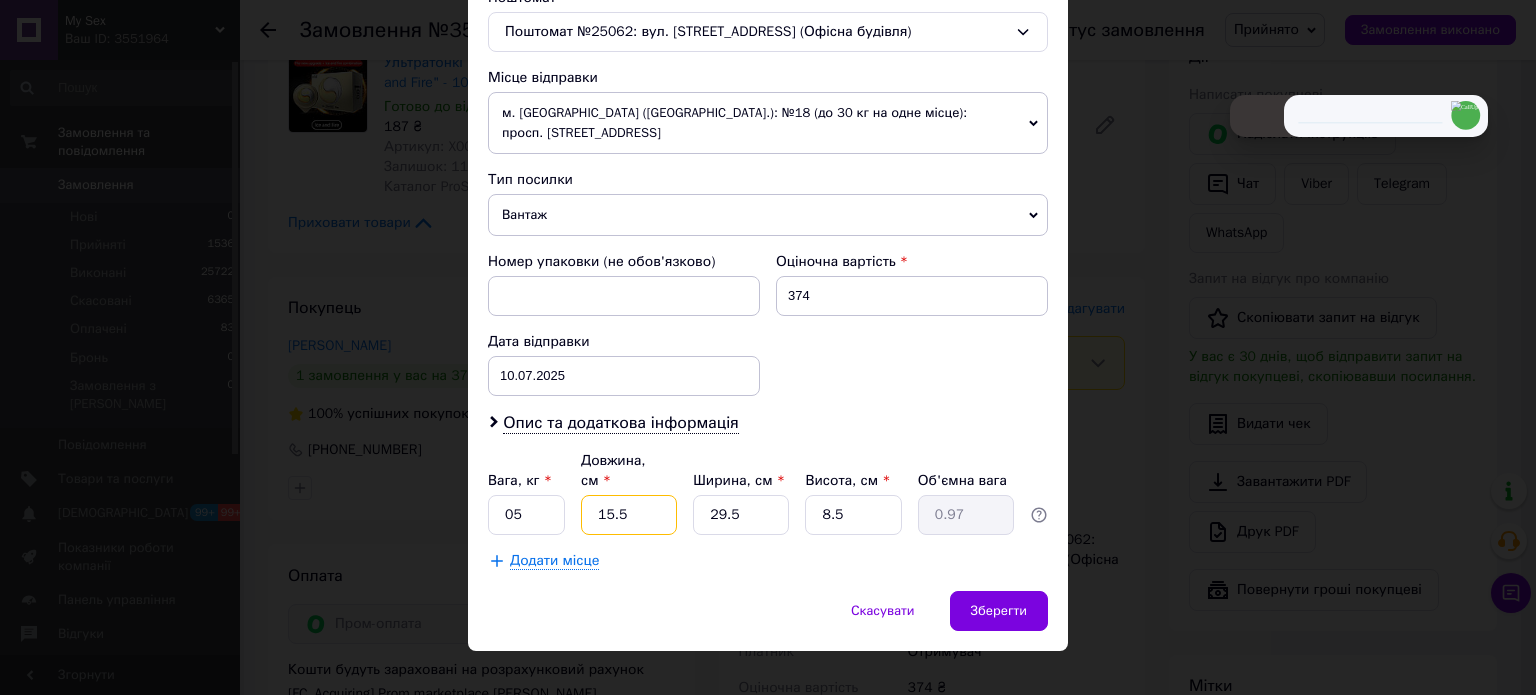 click on "15.5" at bounding box center [629, 515] 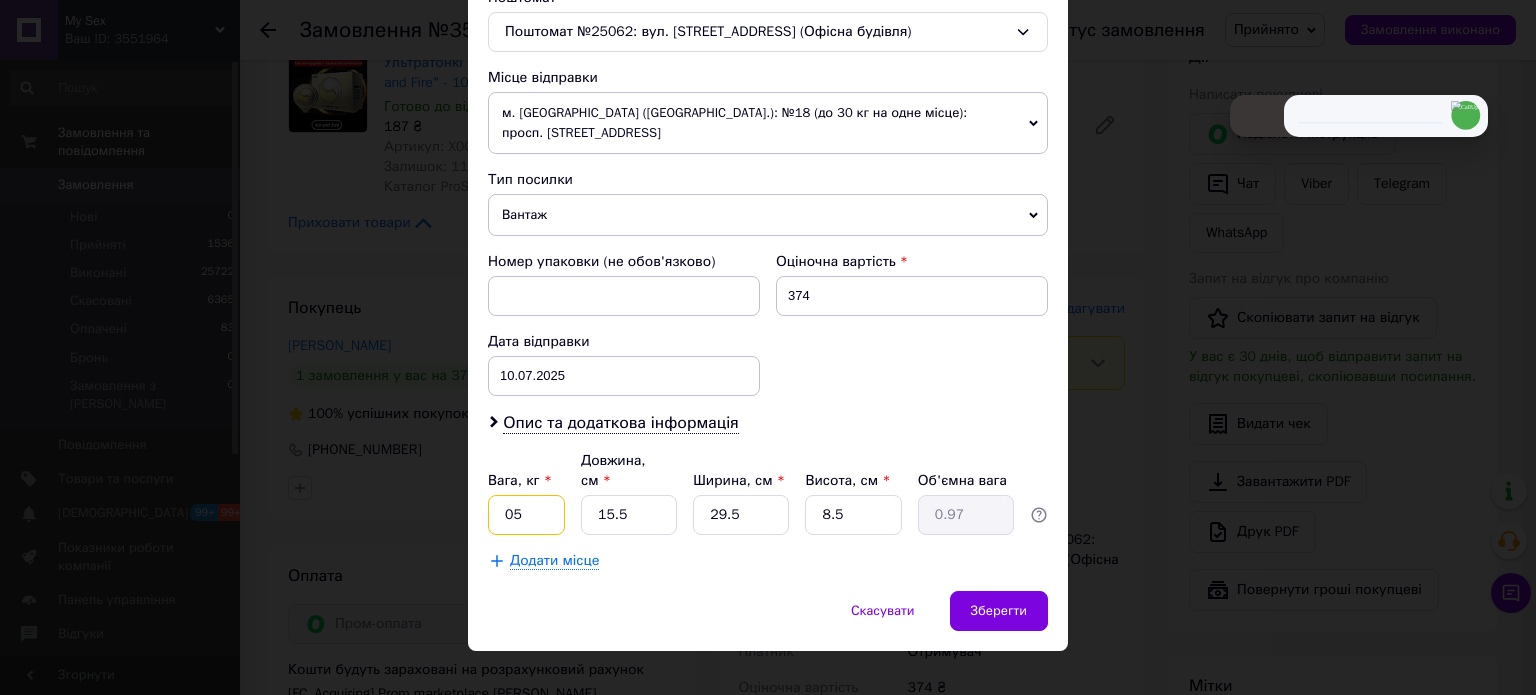click on "05" at bounding box center [526, 515] 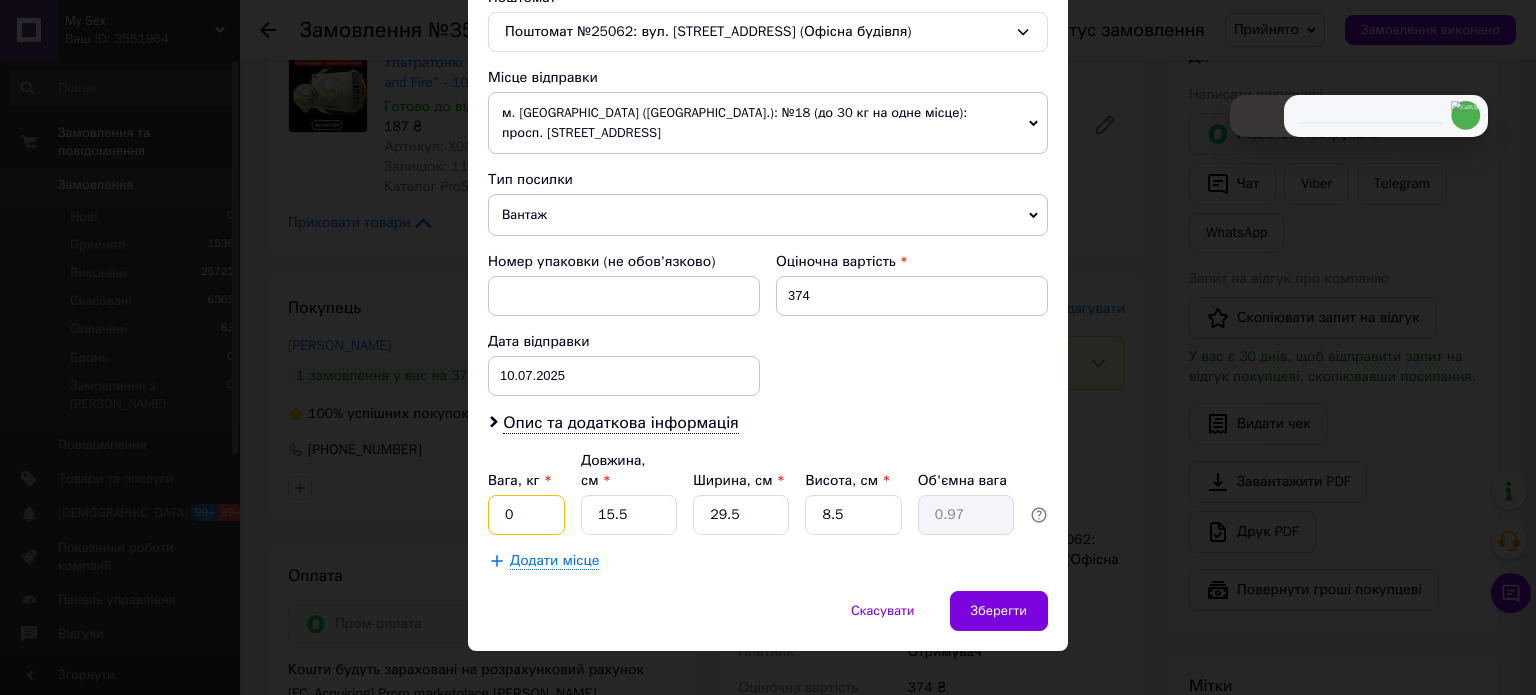 type on "0.5" 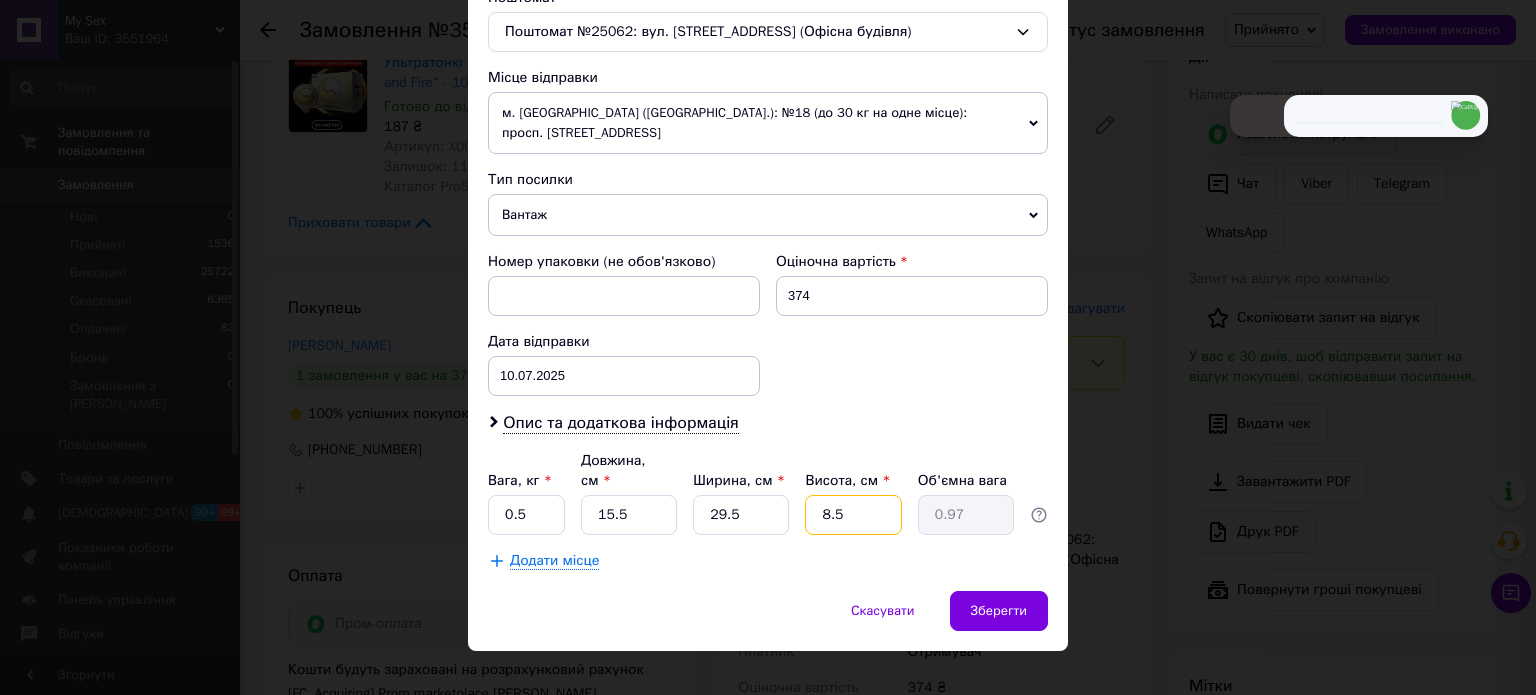 drag, startPoint x: 752, startPoint y: 501, endPoint x: 724, endPoint y: 499, distance: 28.071337 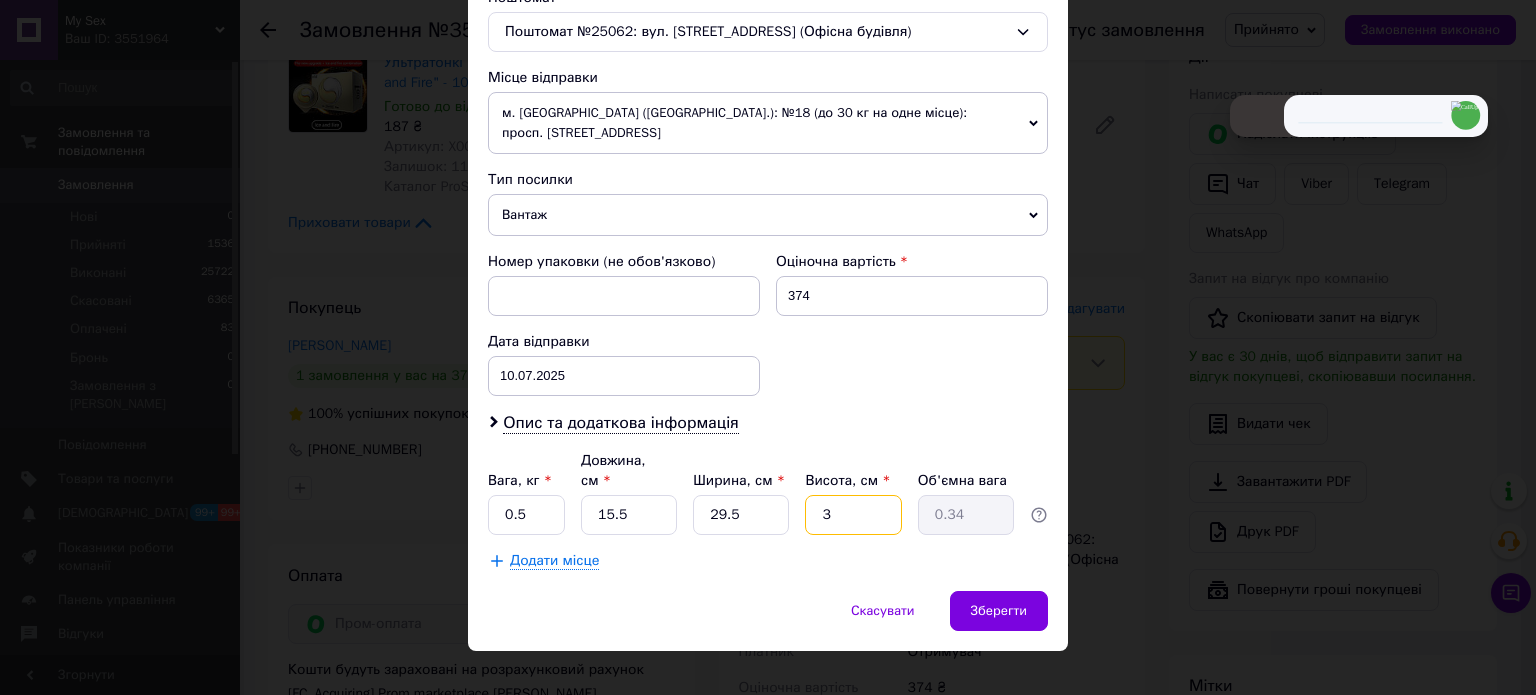 type 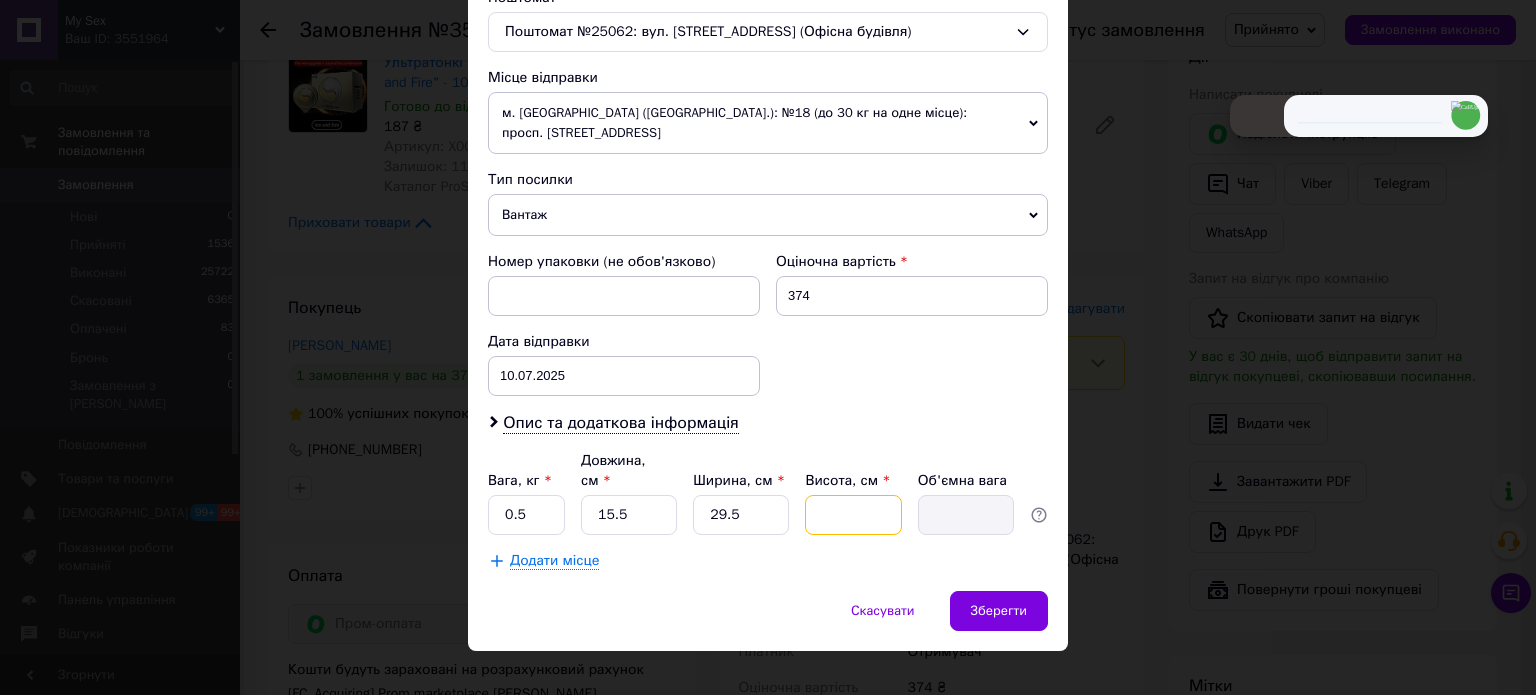 type on "4" 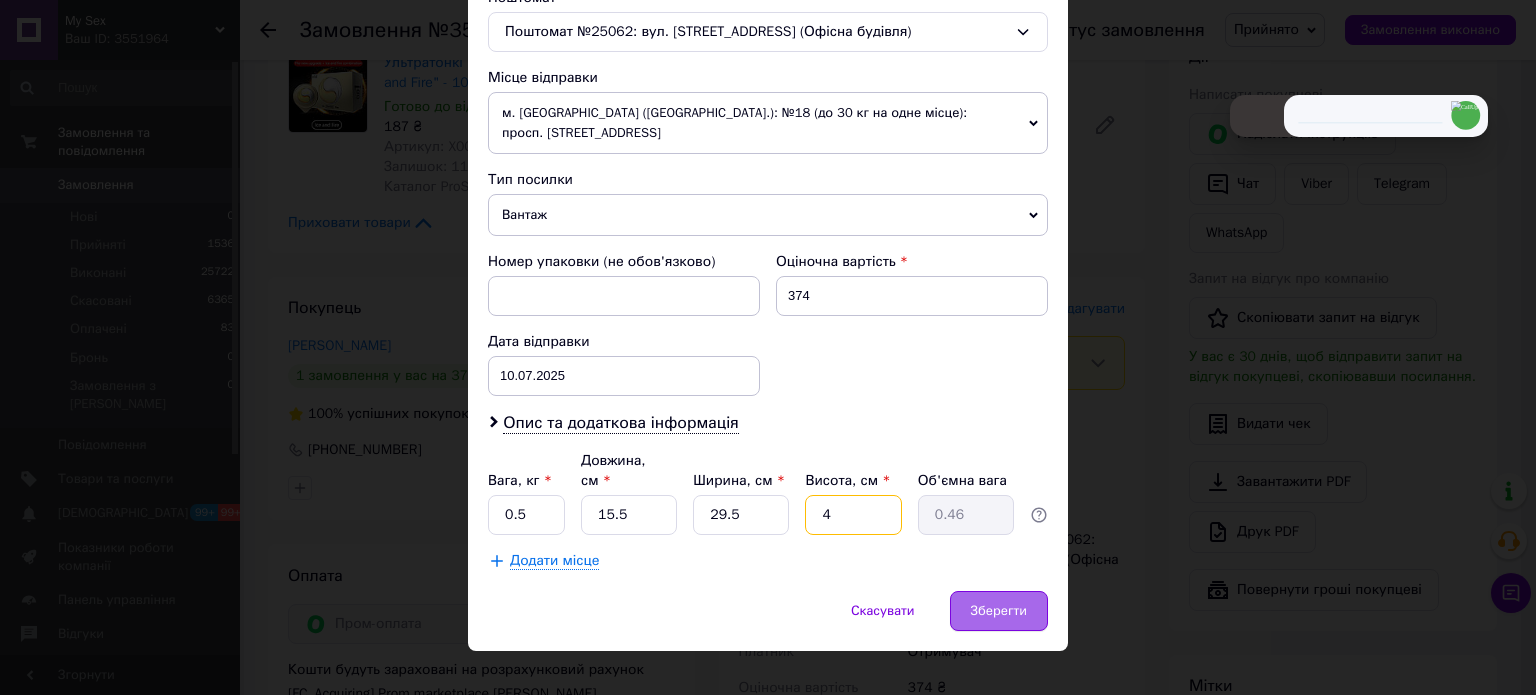 type on "4" 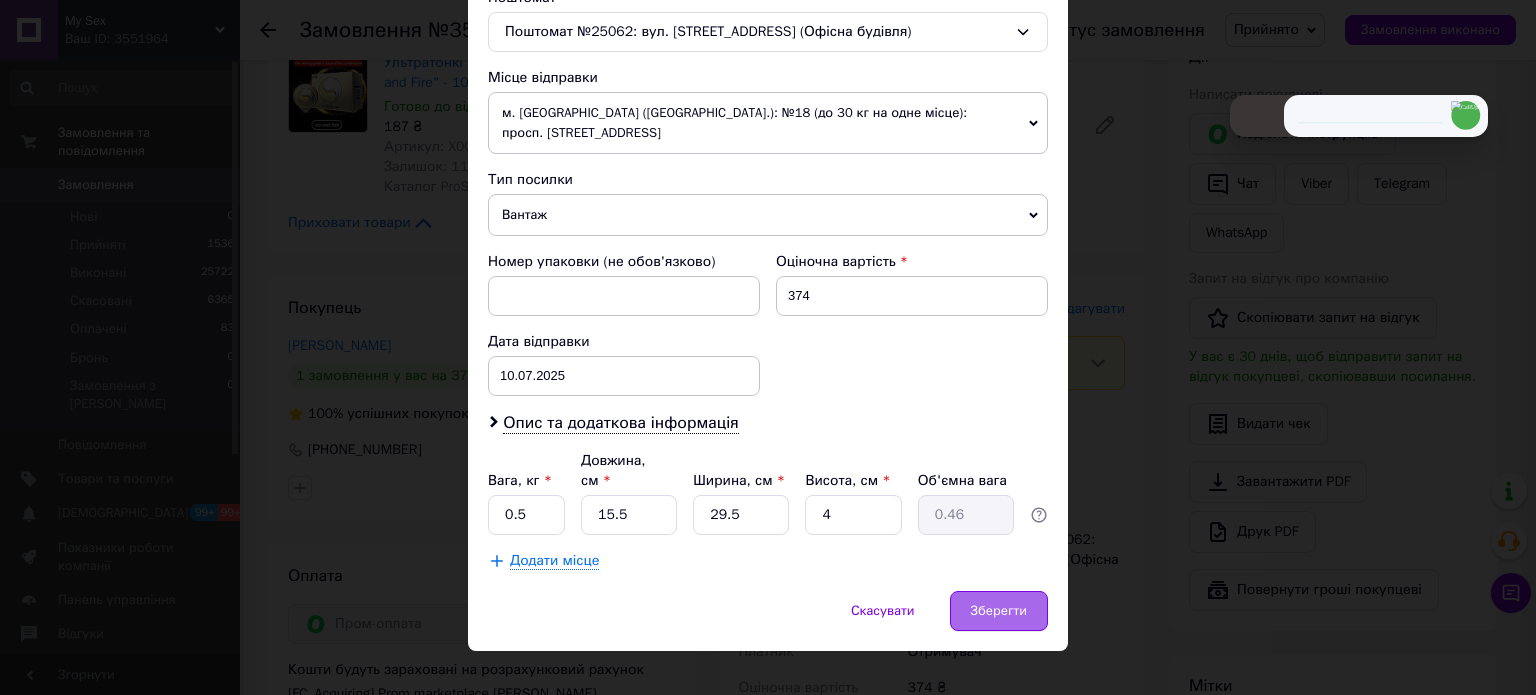 click on "Зберегти" at bounding box center (999, 611) 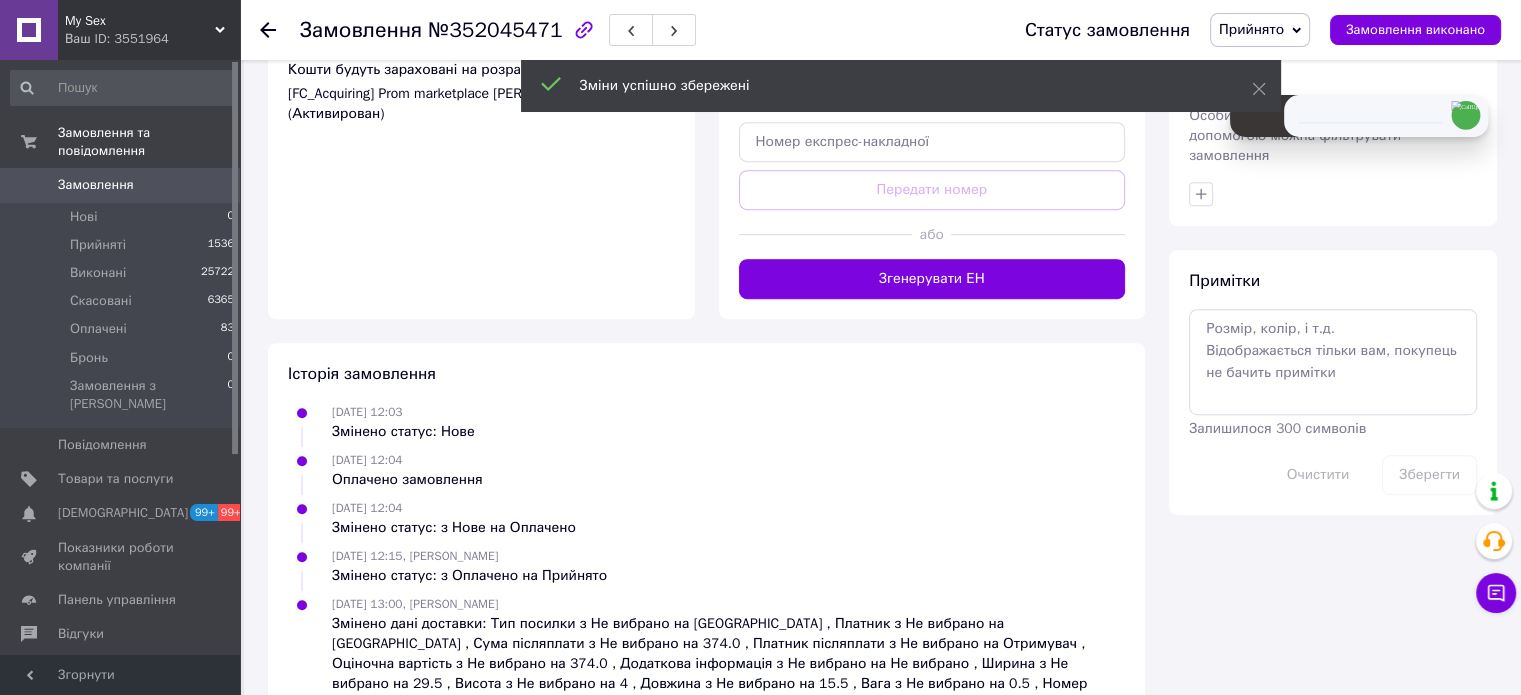 drag, startPoint x: 889, startPoint y: 276, endPoint x: 900, endPoint y: 314, distance: 39.56008 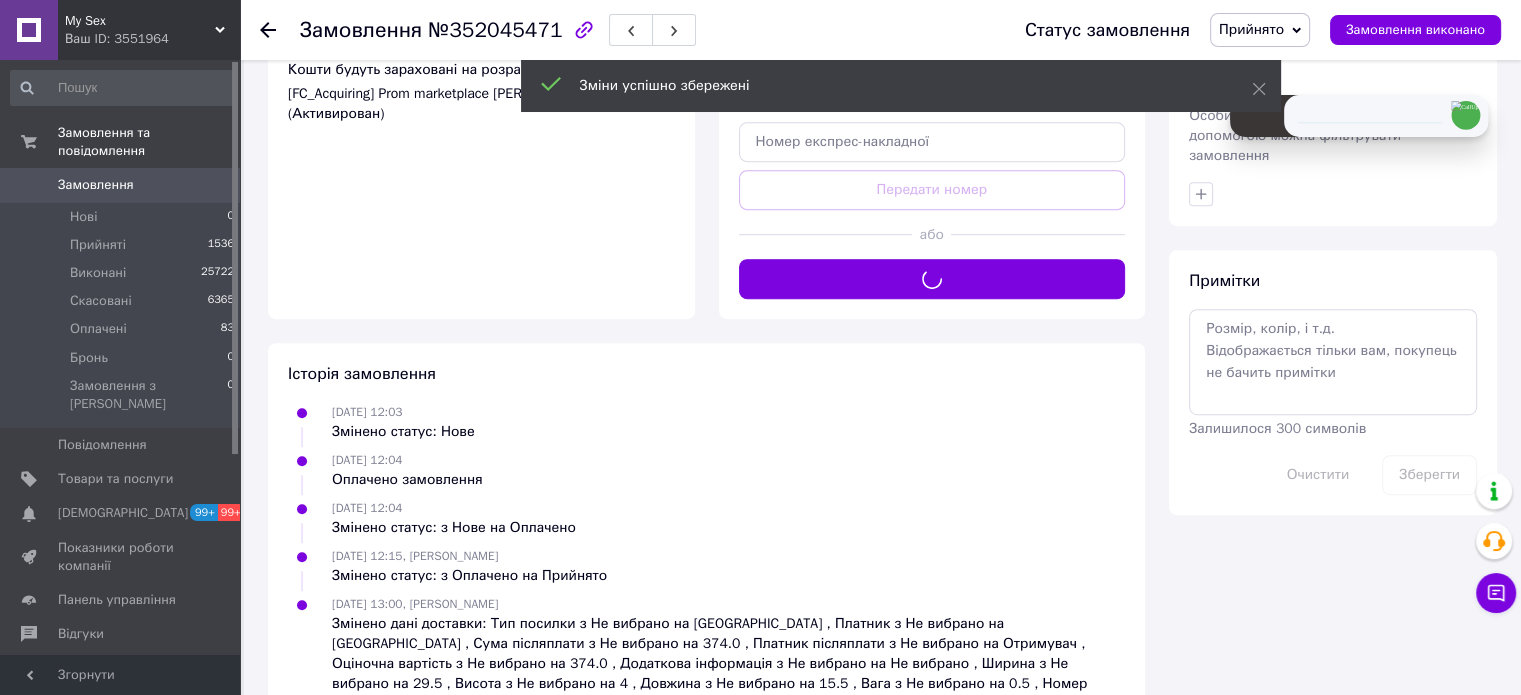 scroll, scrollTop: 600, scrollLeft: 0, axis: vertical 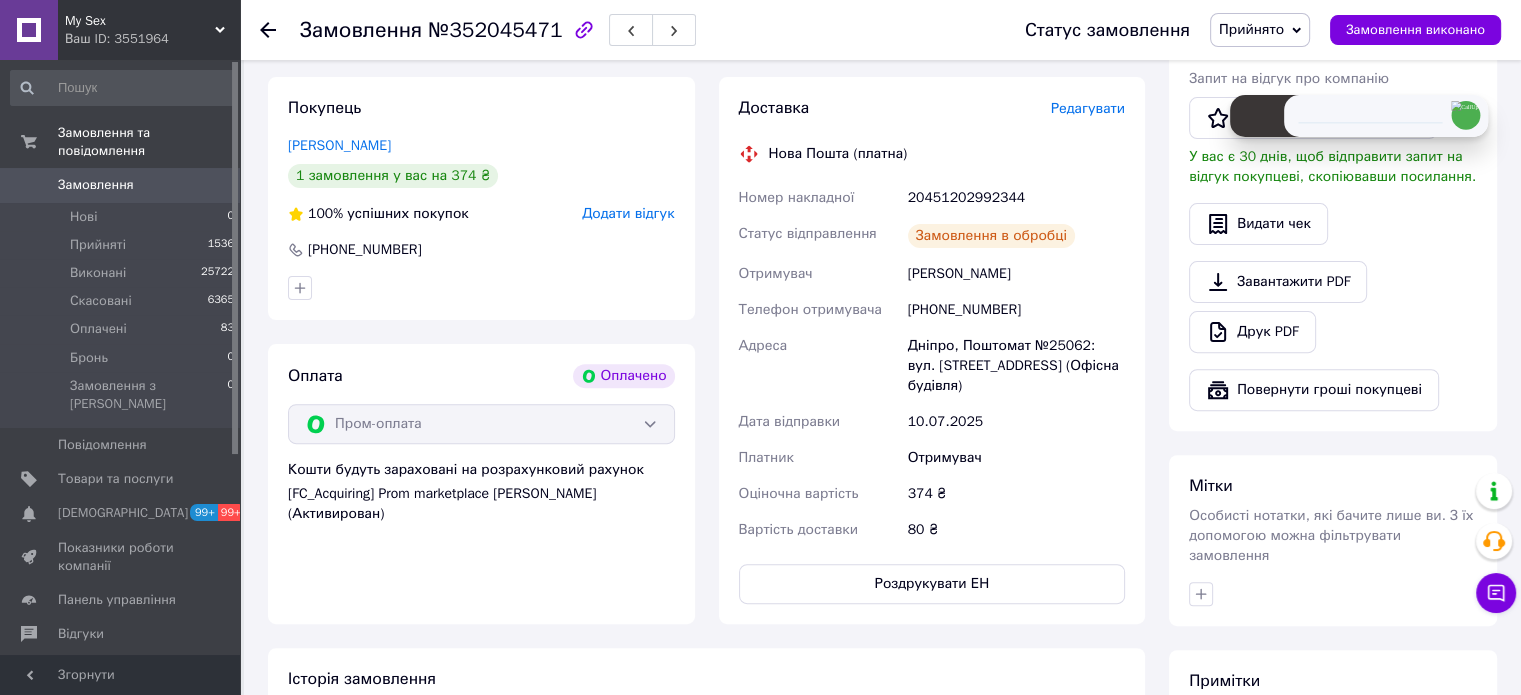 click on "20451202992344" at bounding box center (1016, 198) 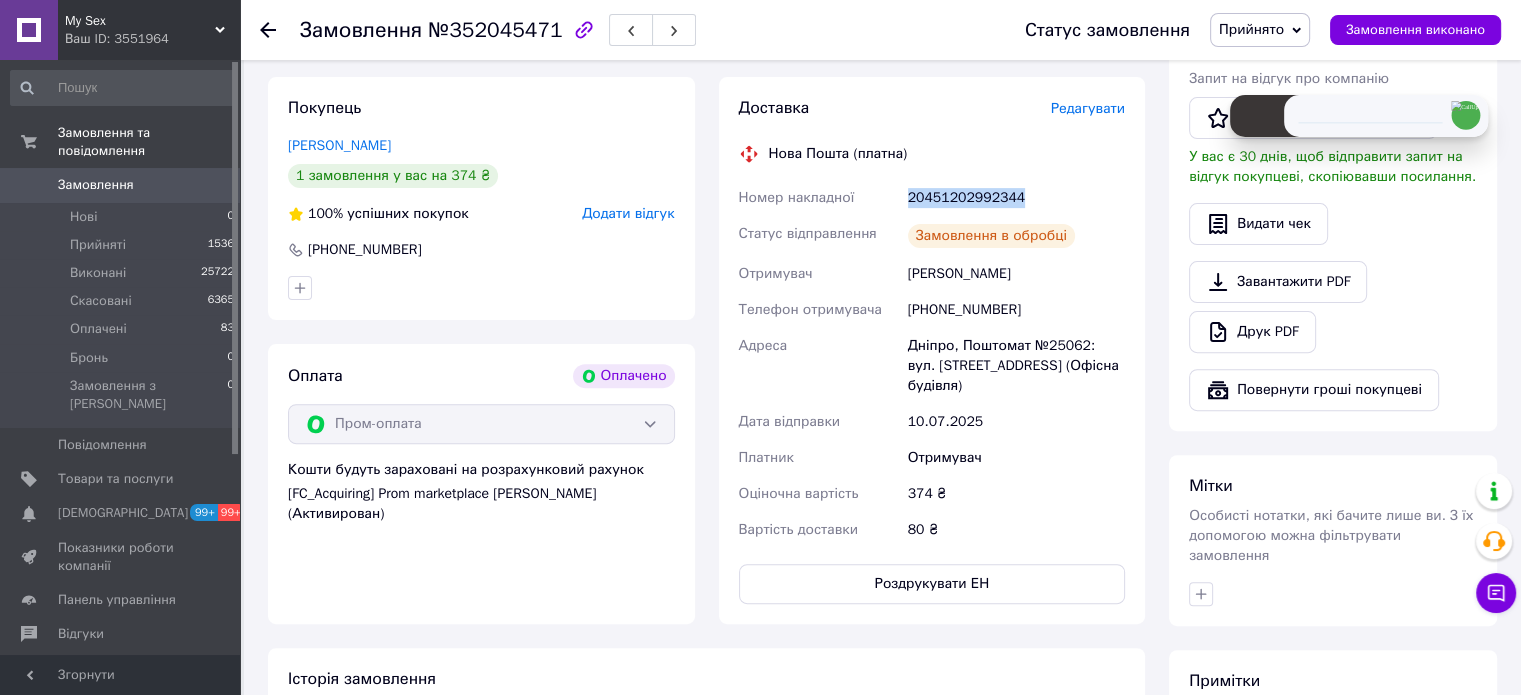 click on "20451202992344" at bounding box center [1016, 198] 